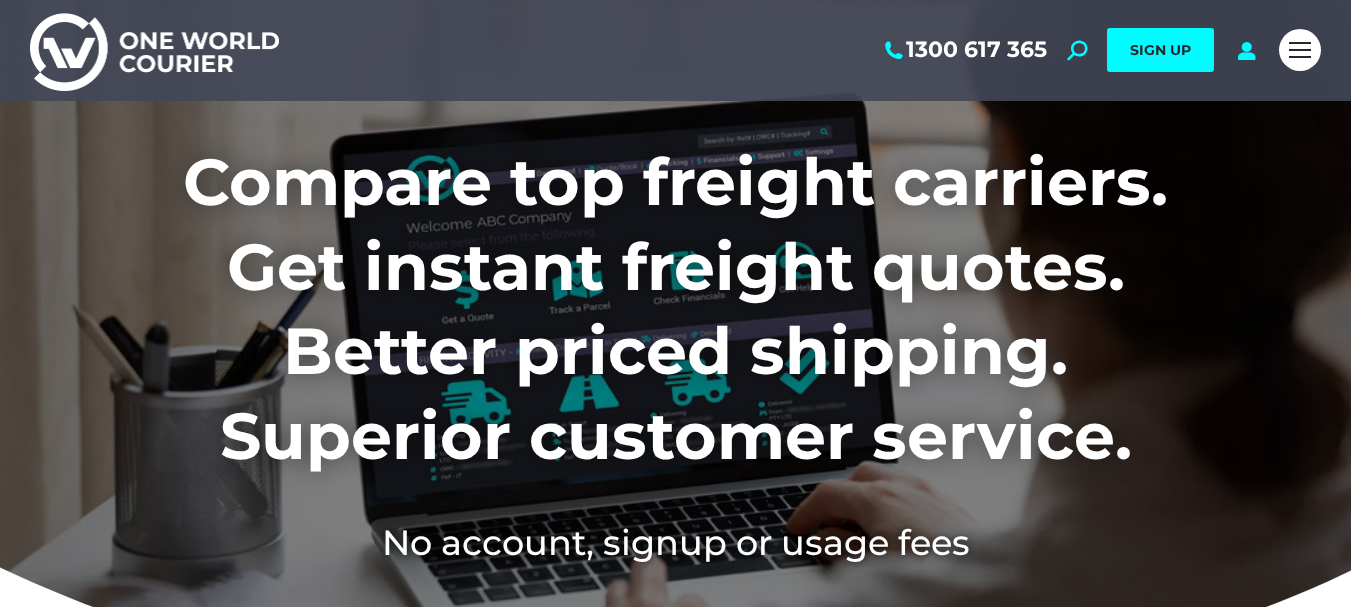 scroll, scrollTop: 0, scrollLeft: 0, axis: both 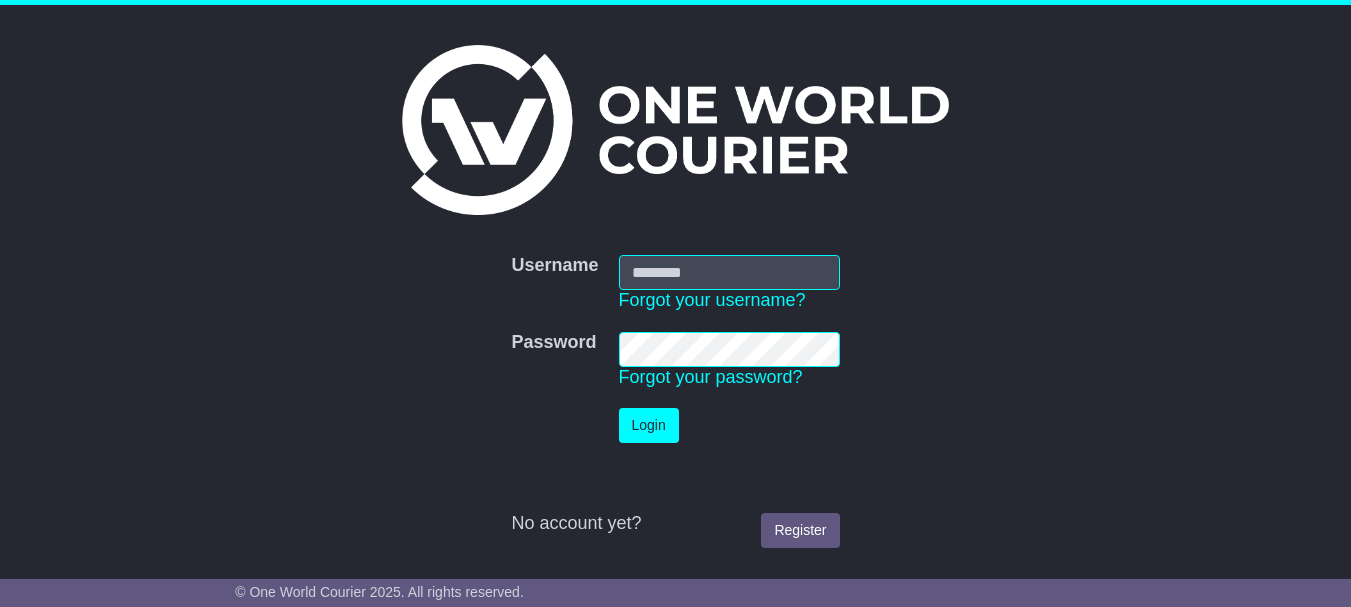 type on "**********" 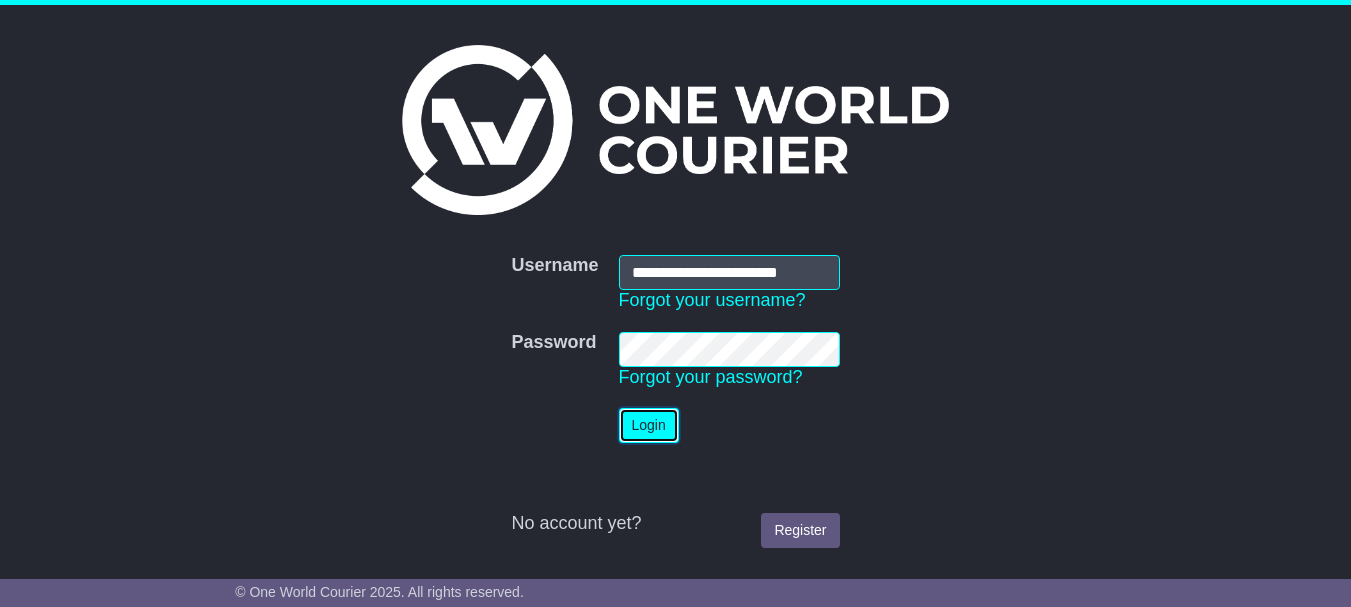 click on "Login" at bounding box center (649, 425) 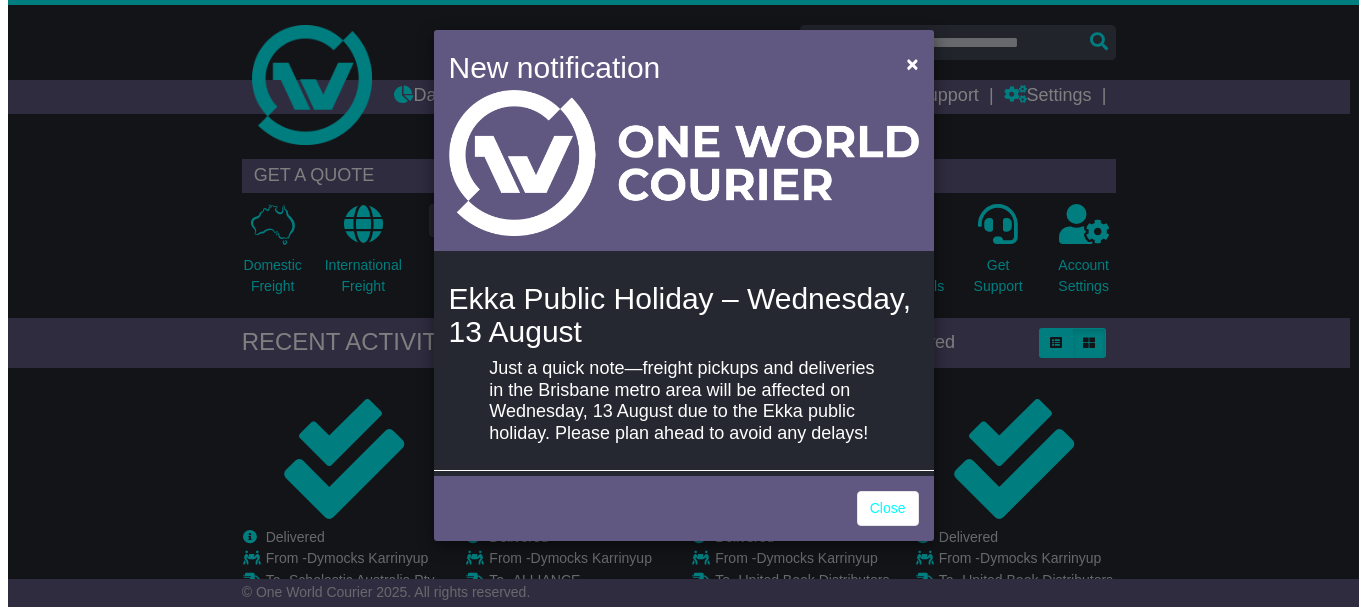 scroll, scrollTop: 0, scrollLeft: 0, axis: both 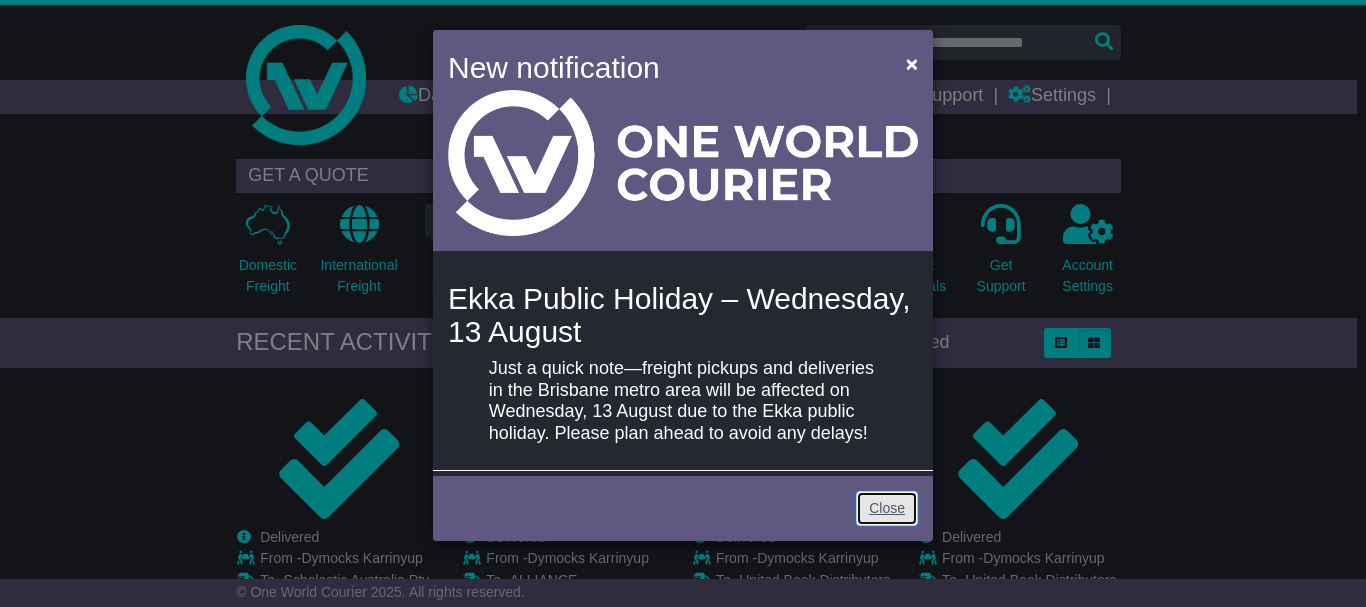 click on "Close" at bounding box center (887, 508) 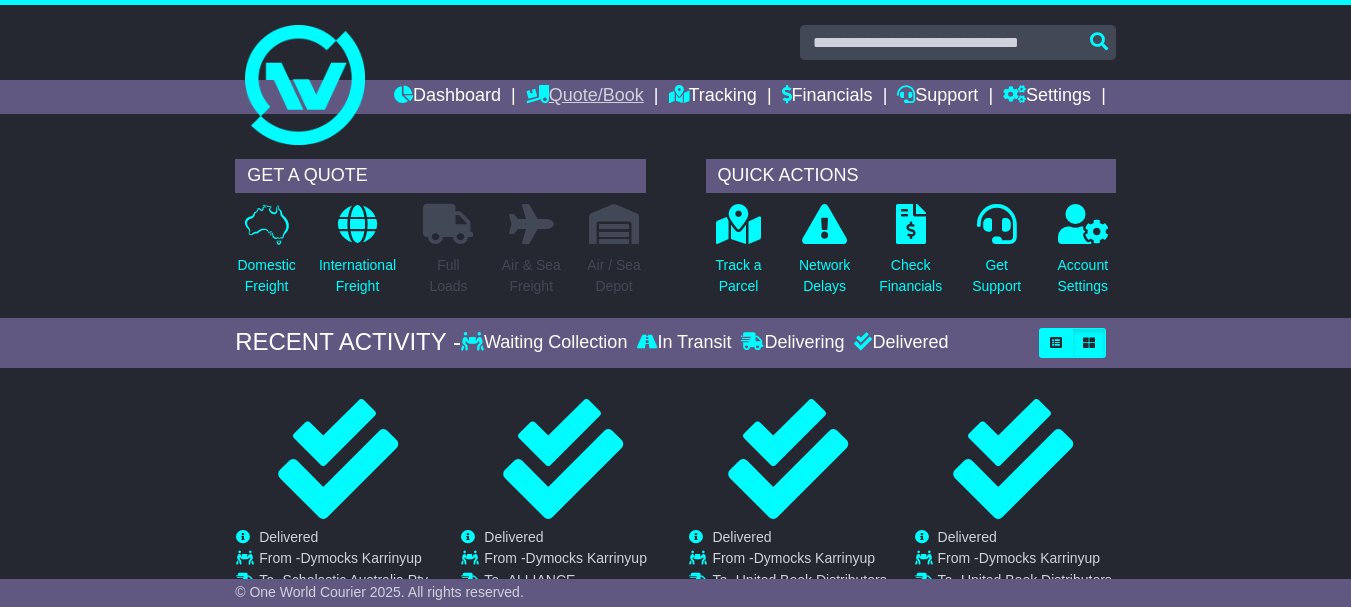 click on "Quote/Book" at bounding box center [585, 97] 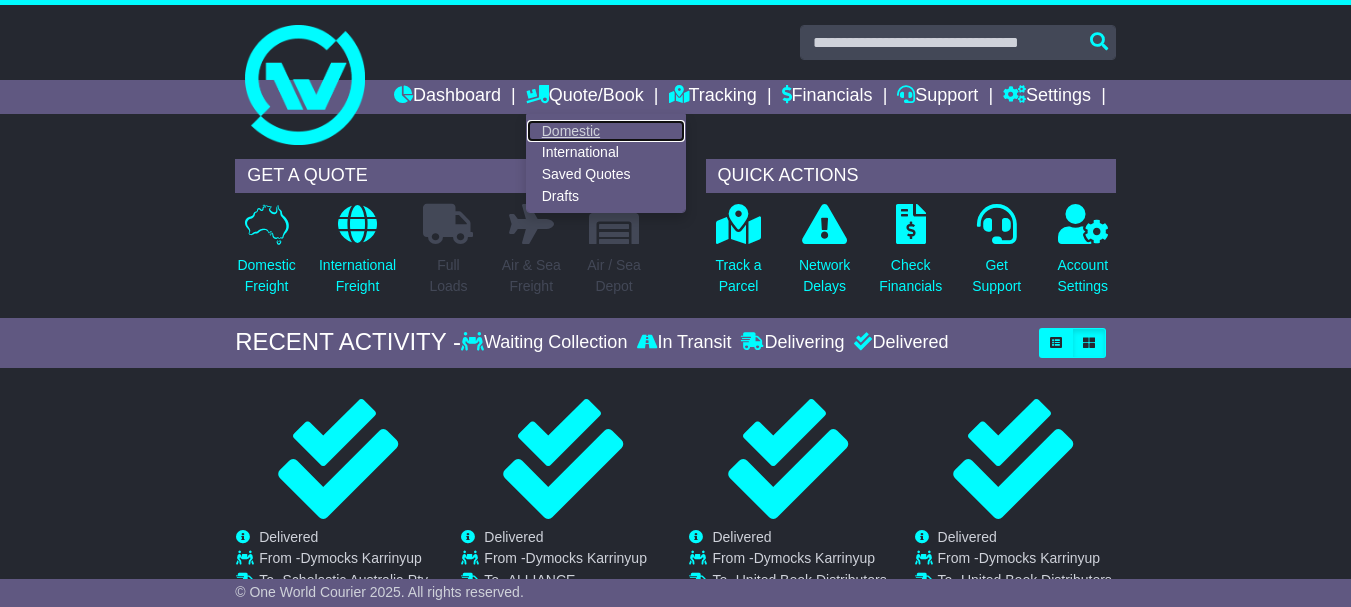 click on "Domestic" at bounding box center (606, 131) 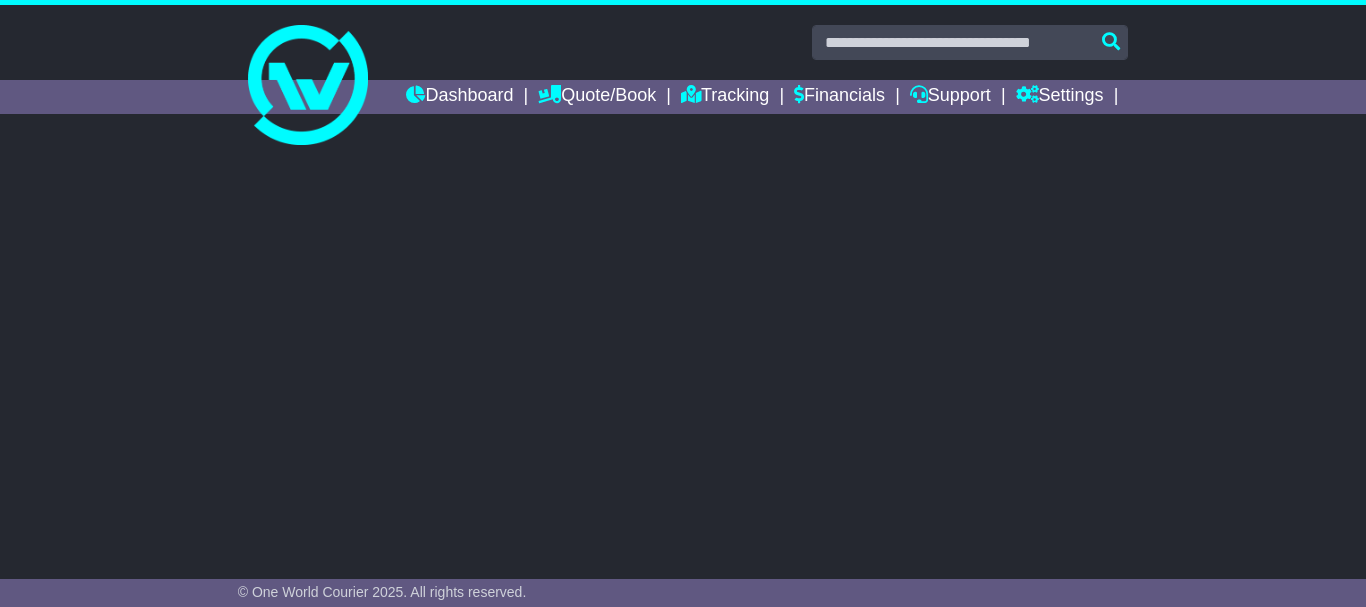scroll, scrollTop: 0, scrollLeft: 0, axis: both 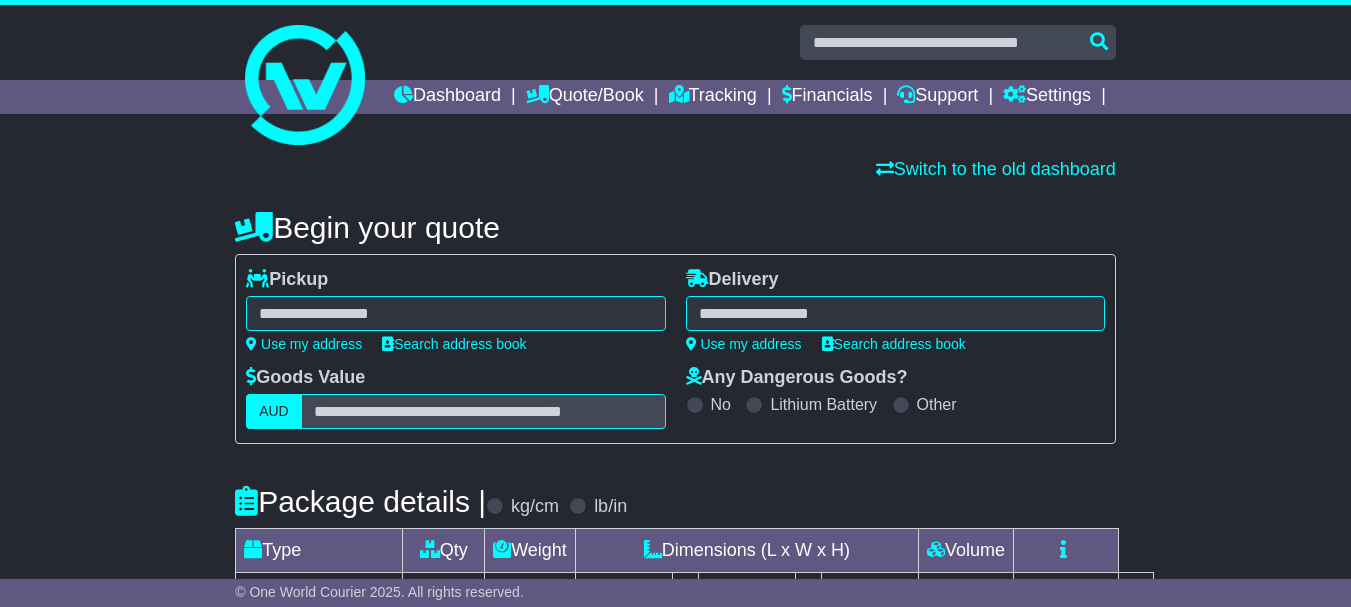 click at bounding box center [455, 313] 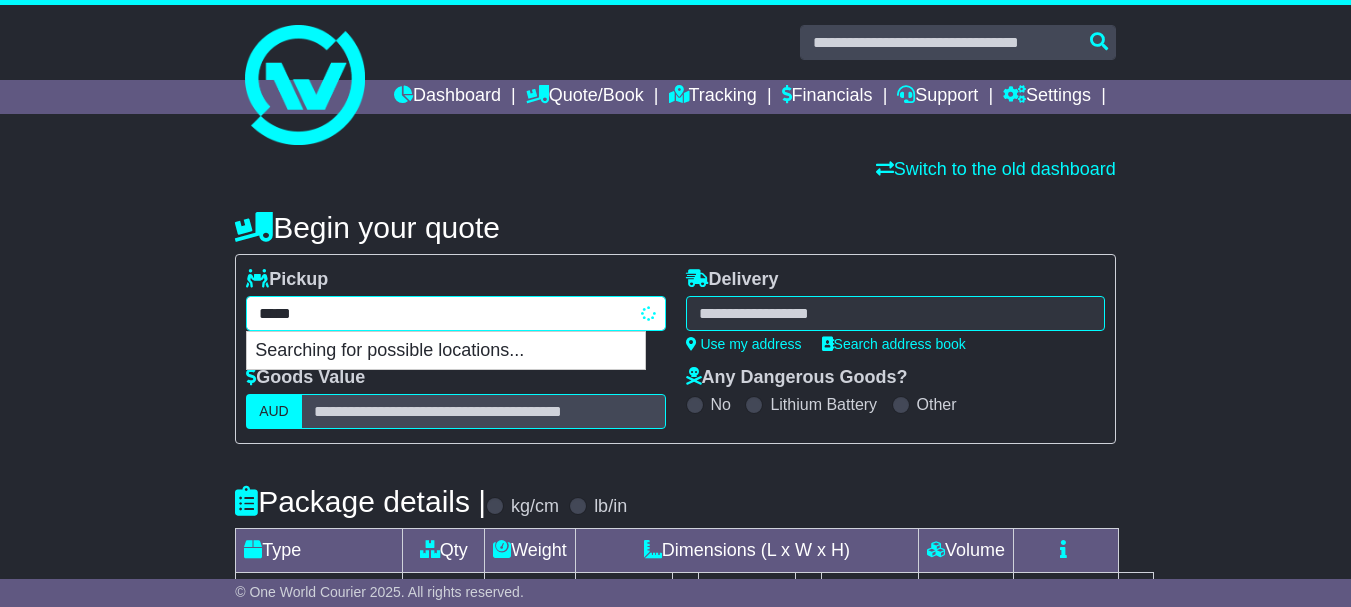 type on "******" 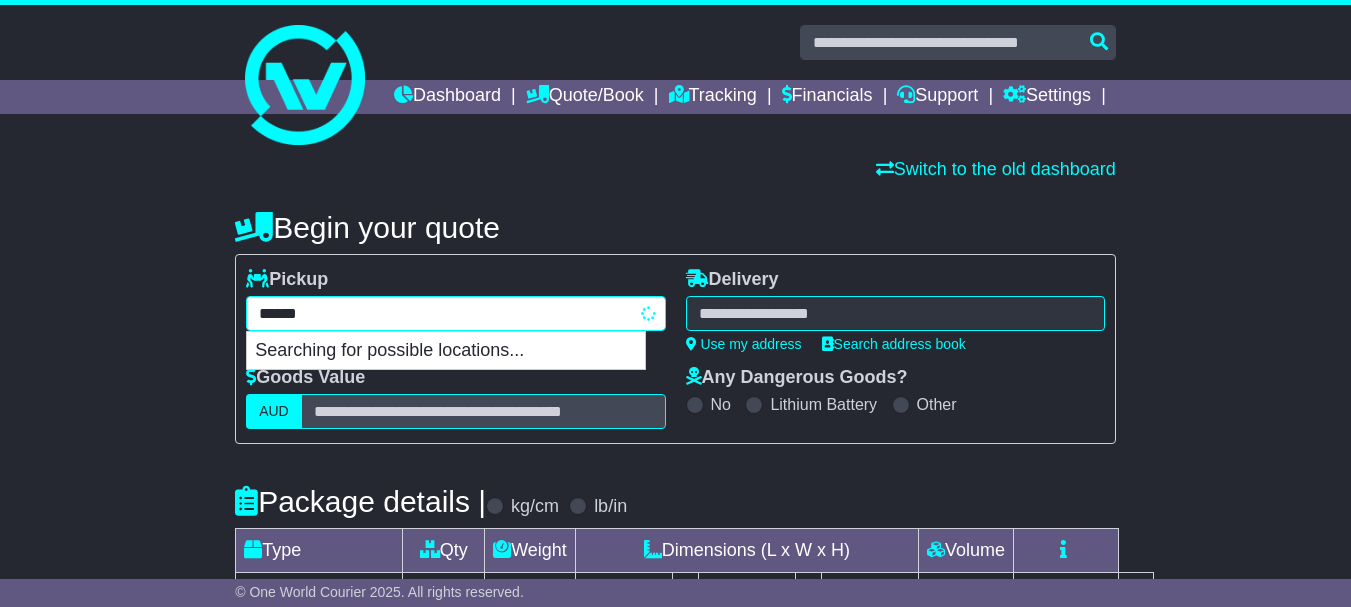 type on "*********" 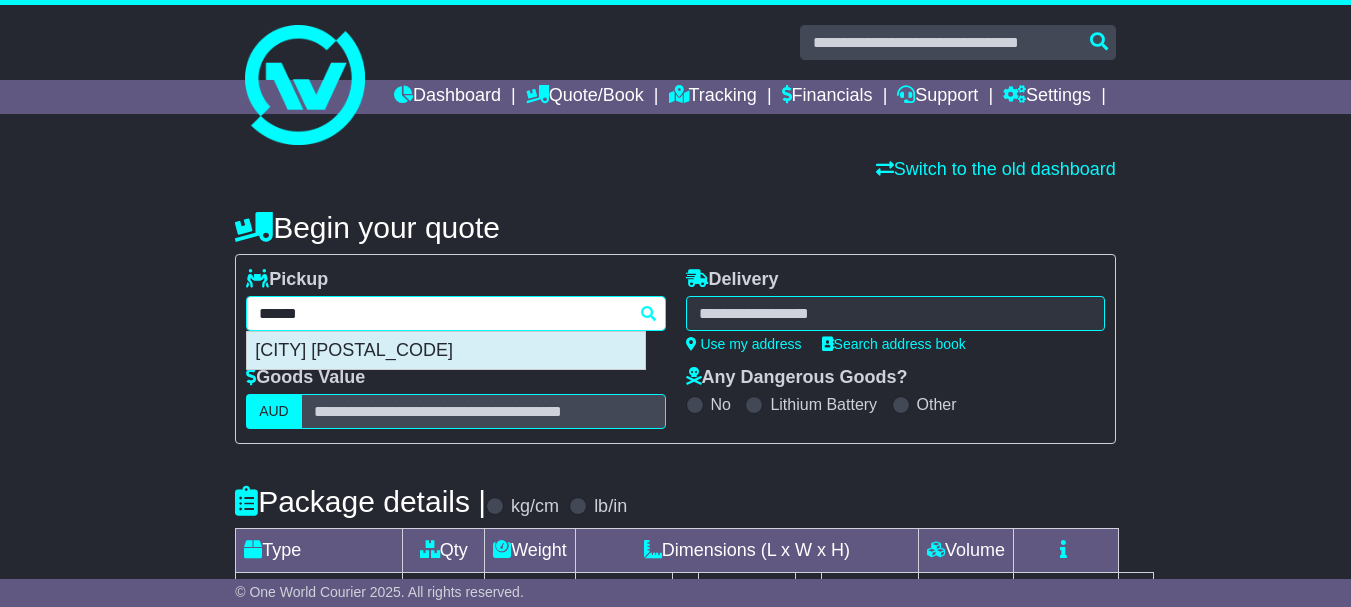 click on "KARRINYUP 6018" at bounding box center [446, 351] 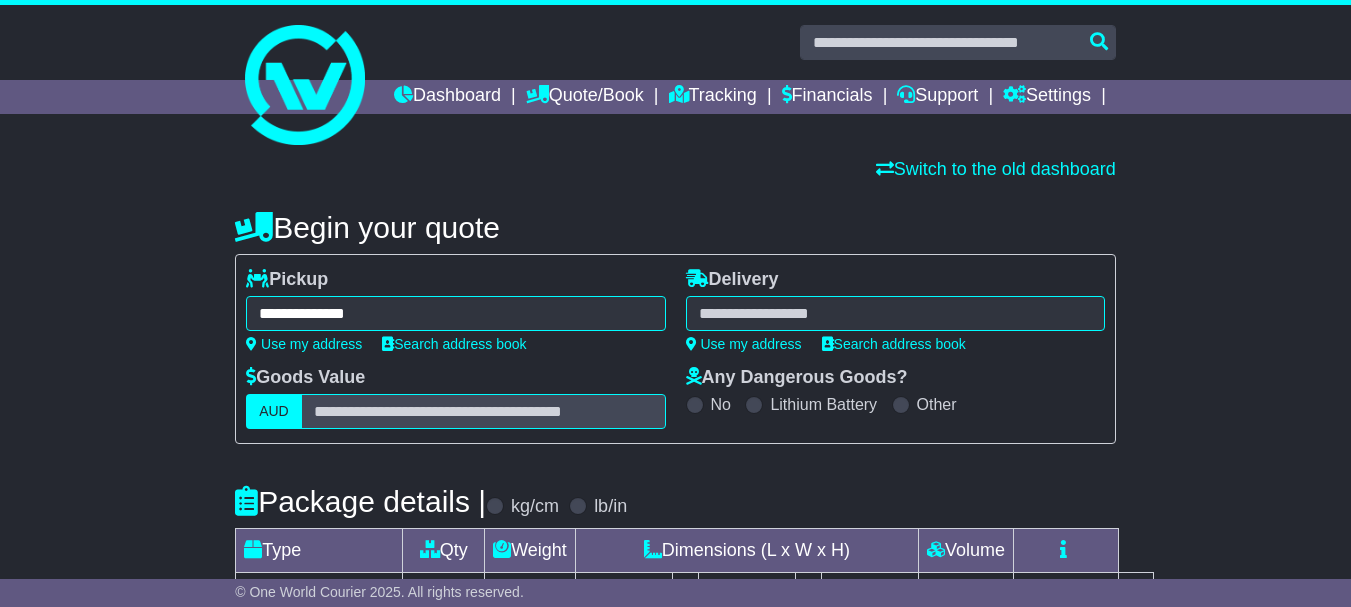 type on "**********" 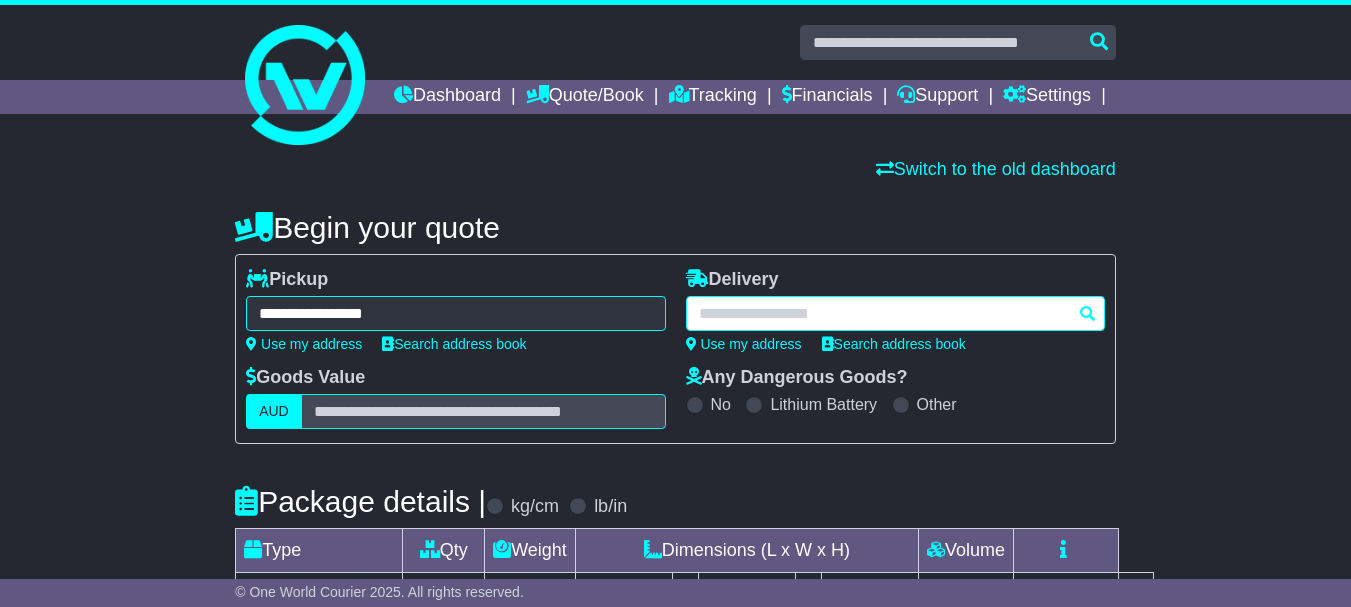 click at bounding box center [895, 313] 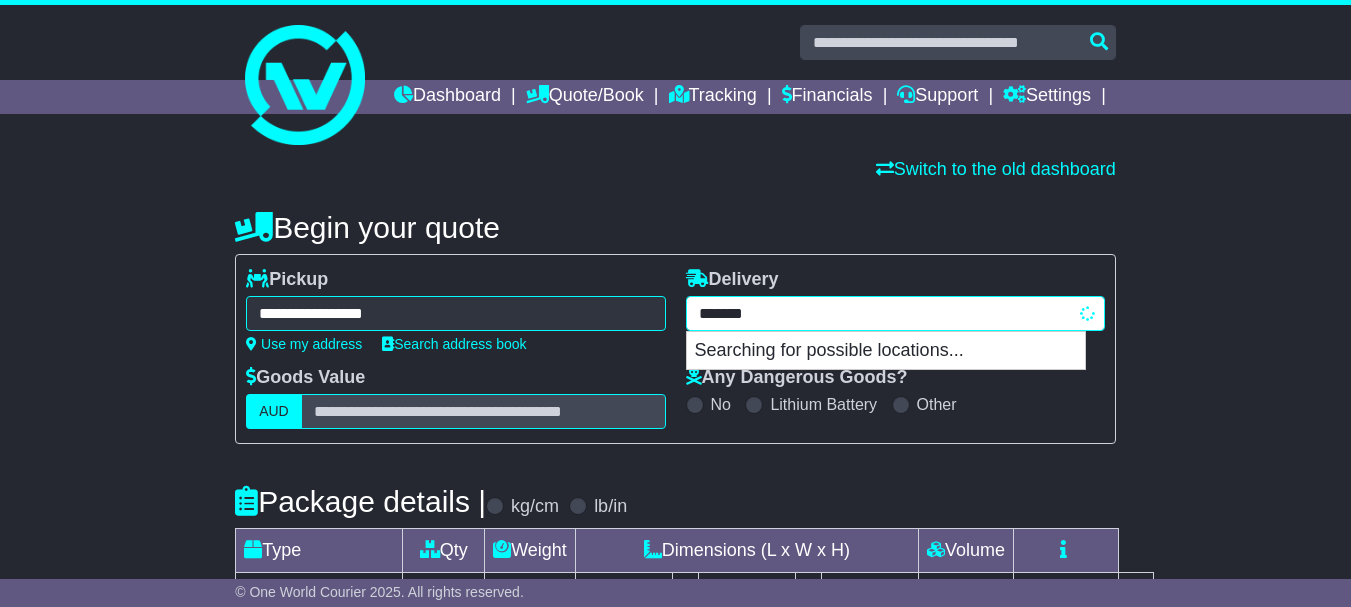 type on "********" 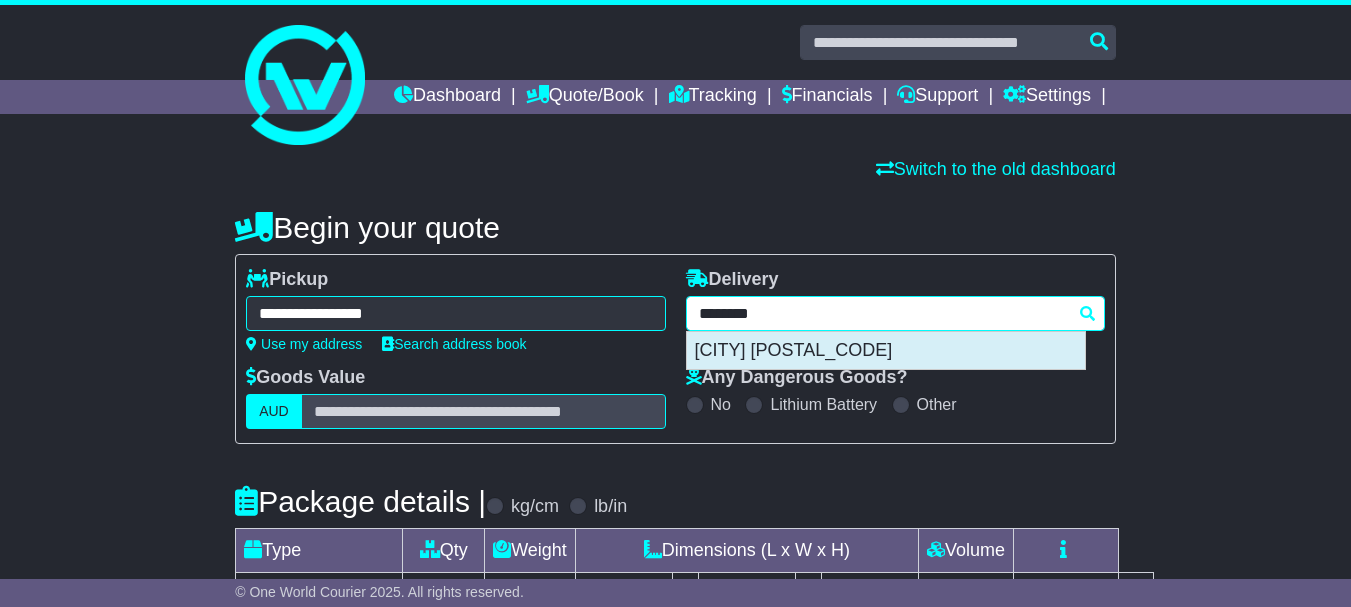 click on "TUGGERAH 2259" at bounding box center (886, 351) 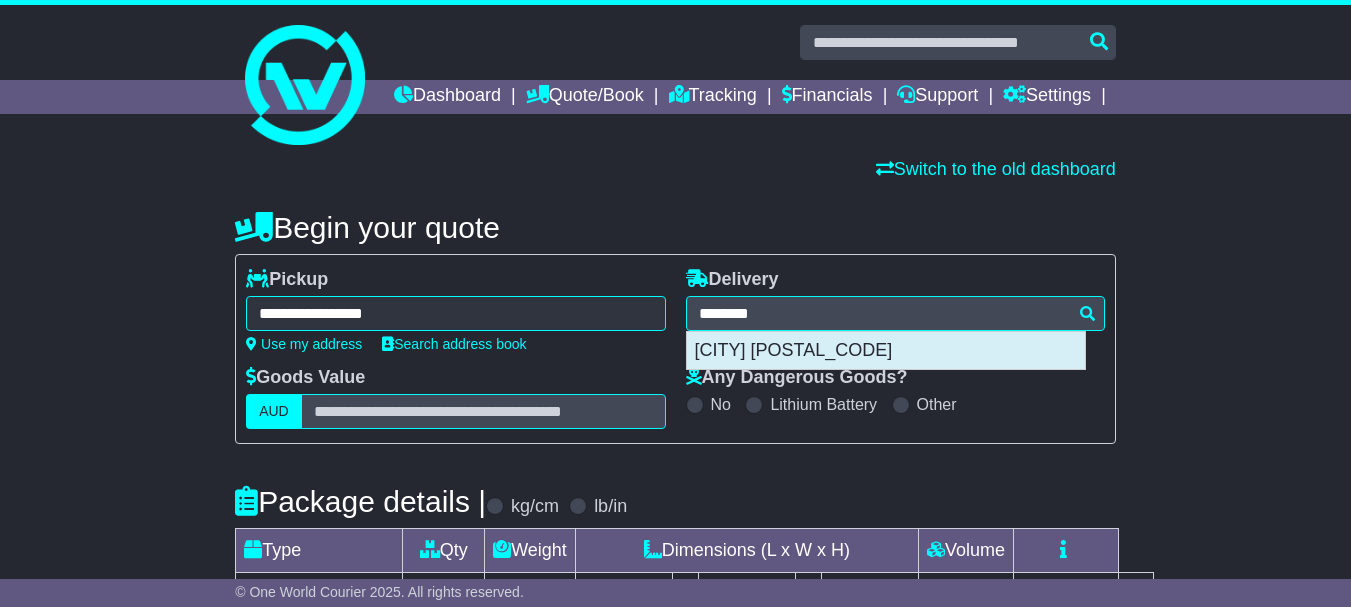 type on "**********" 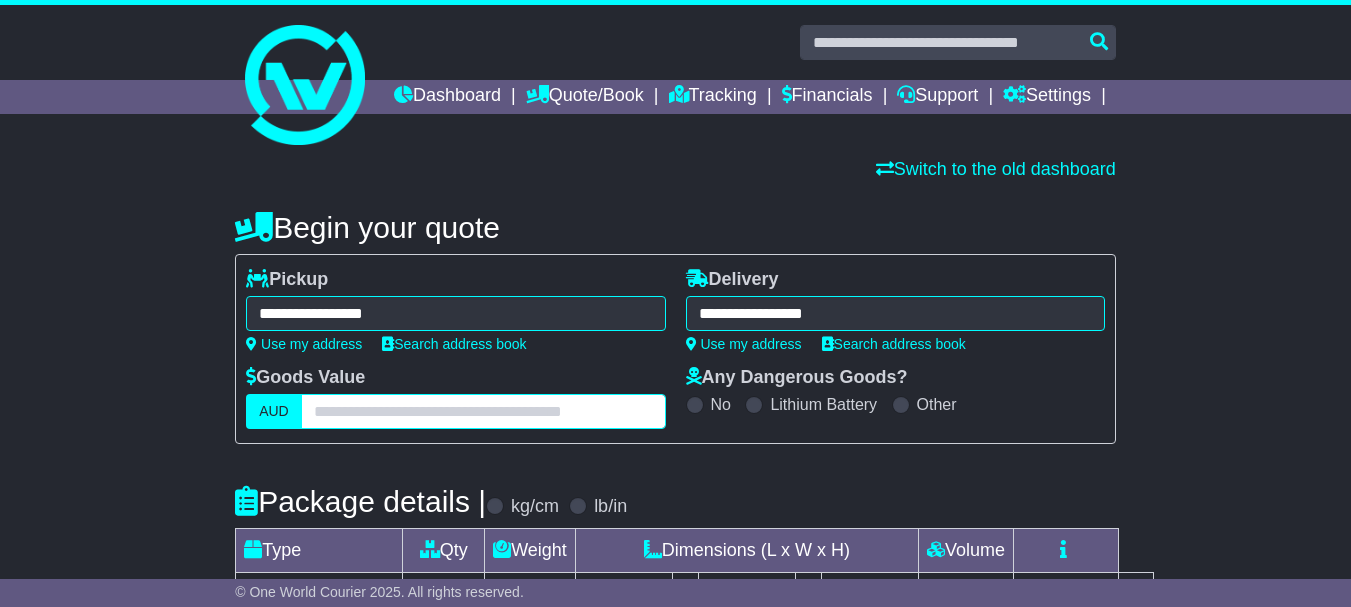 click at bounding box center (483, 411) 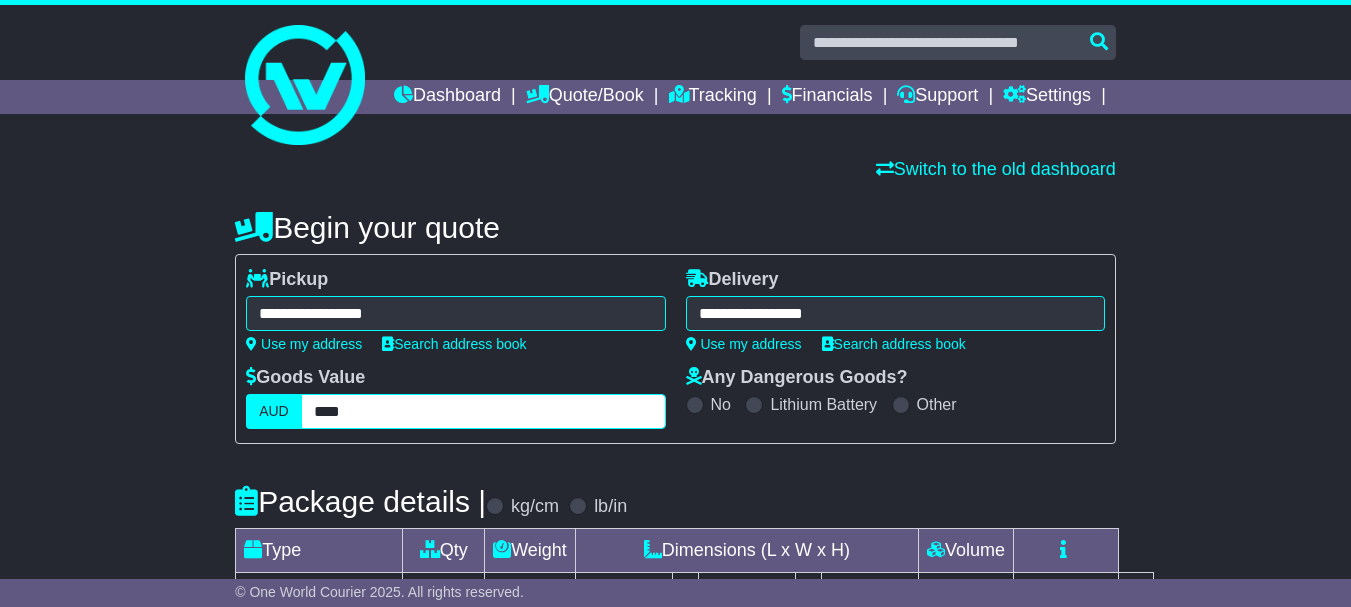 scroll, scrollTop: 300, scrollLeft: 0, axis: vertical 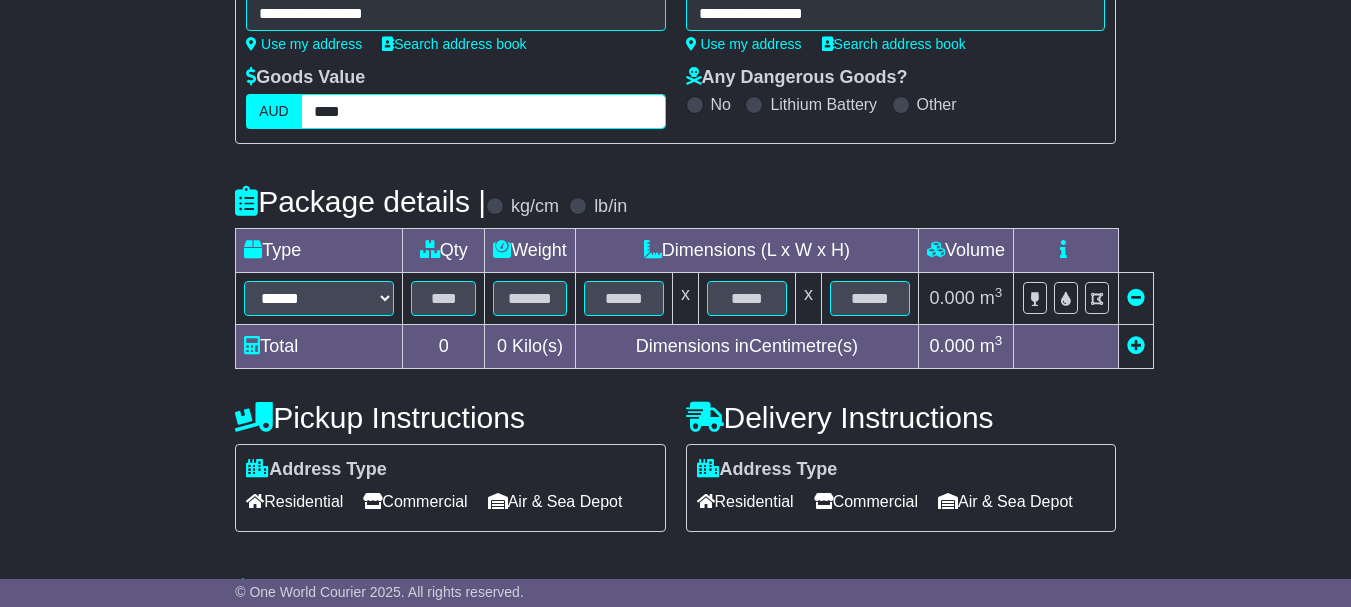 type on "****" 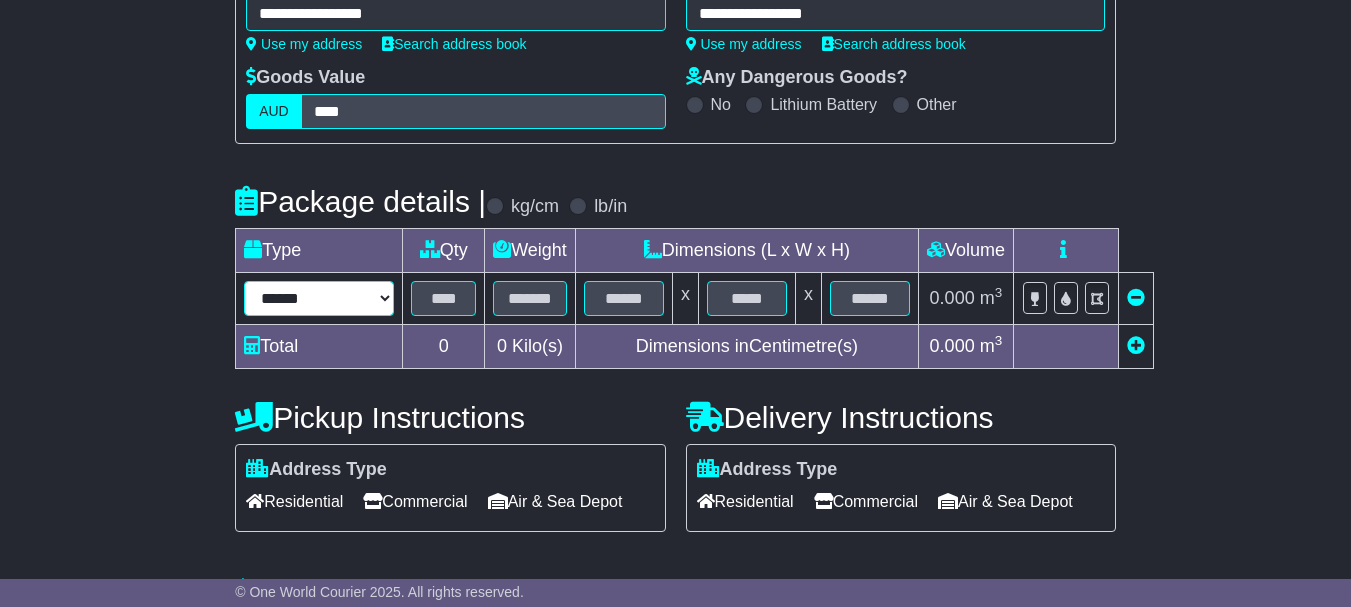 click on "****** ****** *** ******** ***** **** **** ****** *** *******" at bounding box center (319, 298) 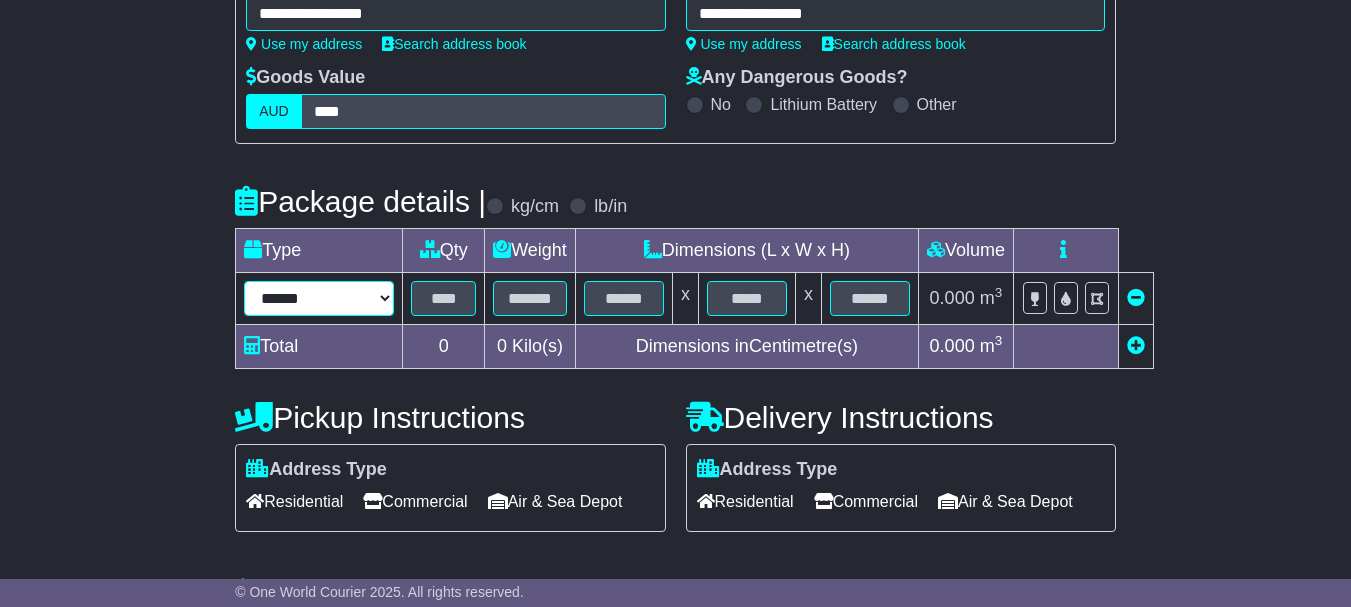 click on "****** ****** *** ******** ***** **** **** ****** *** *******" at bounding box center [319, 298] 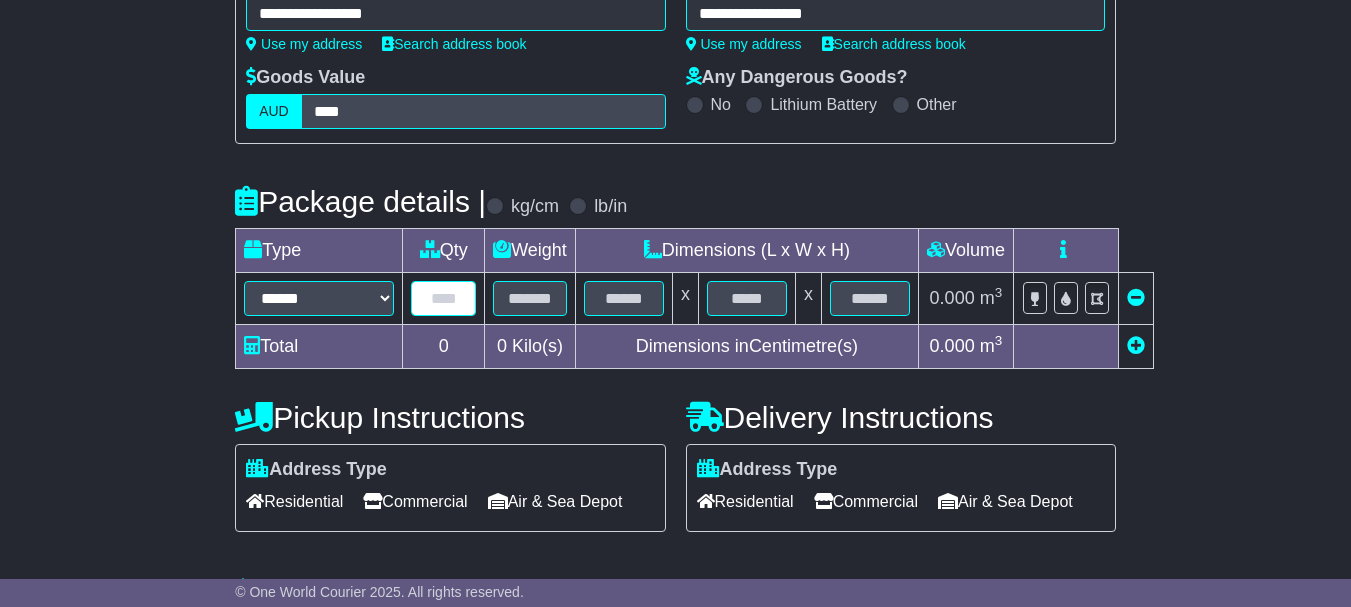 click at bounding box center [443, 298] 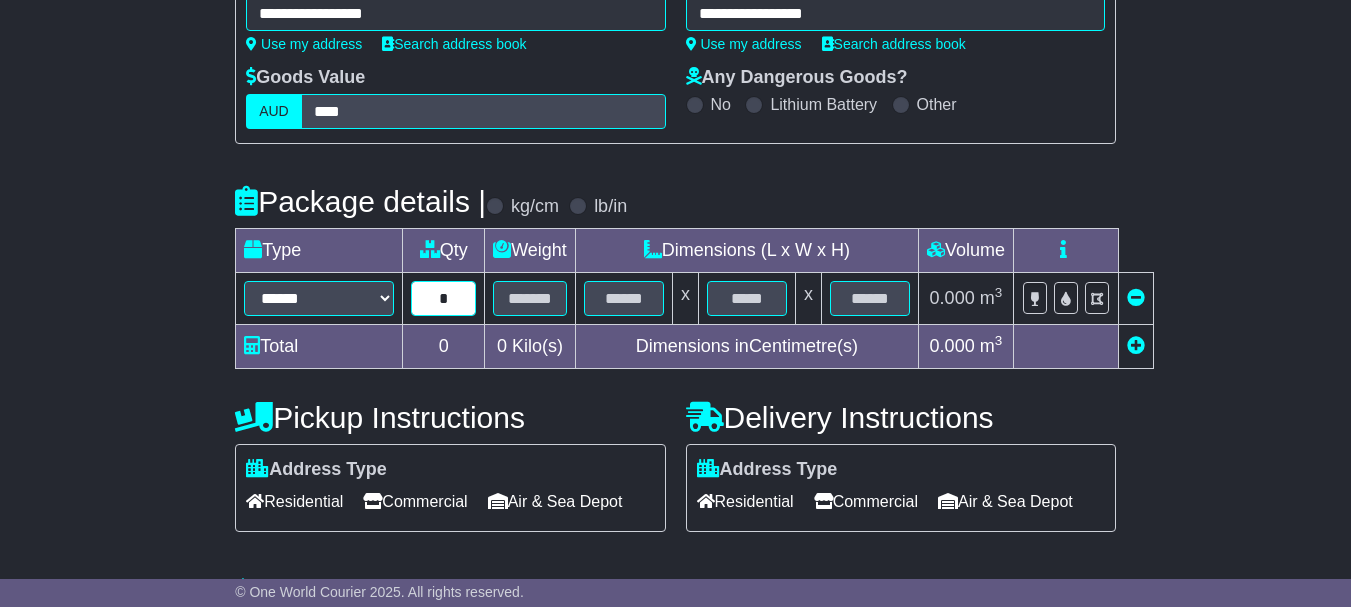 type on "*" 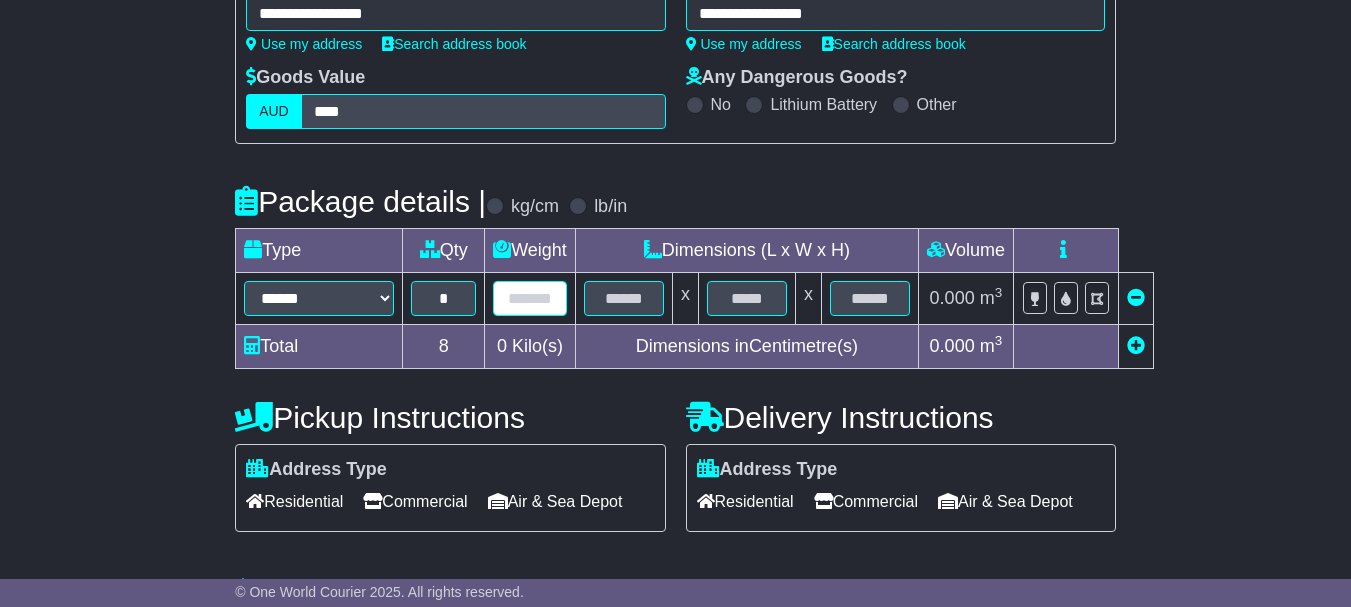 click at bounding box center [530, 298] 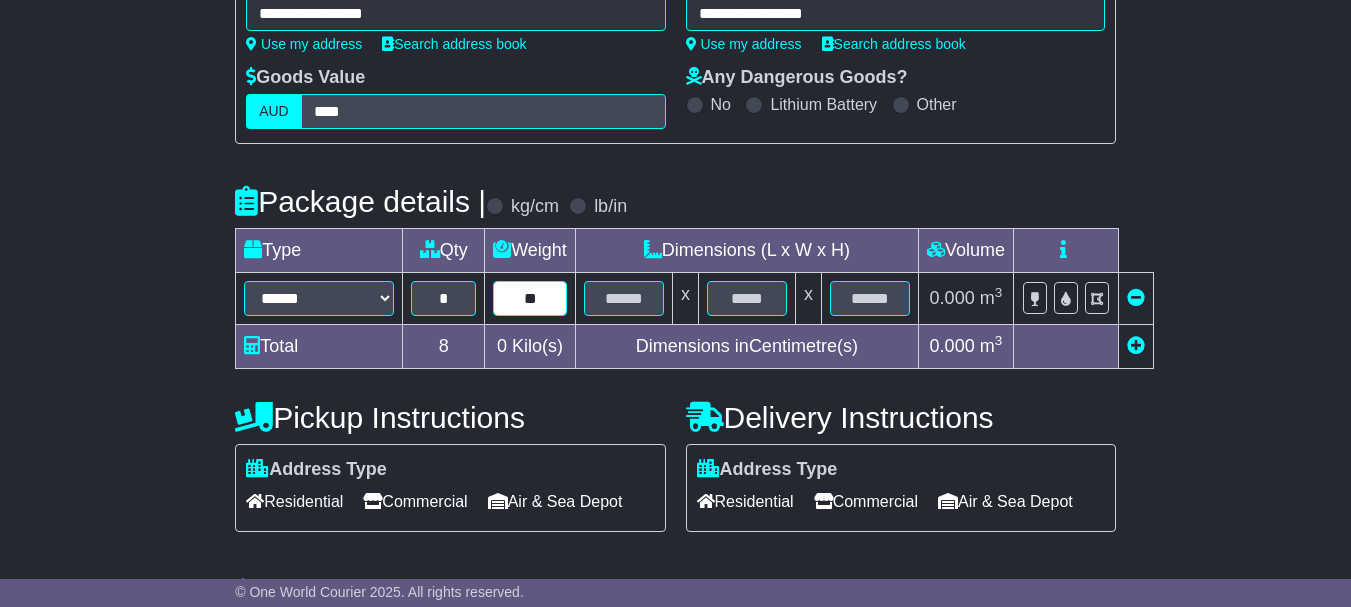 type on "**" 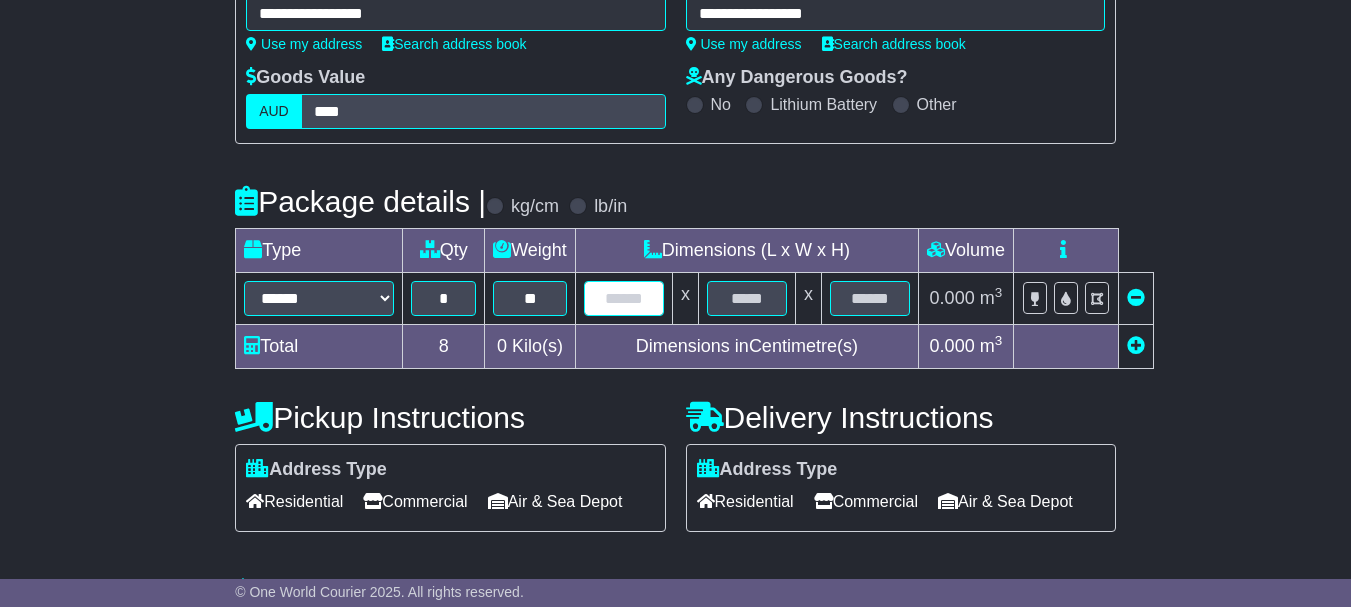 click at bounding box center (624, 298) 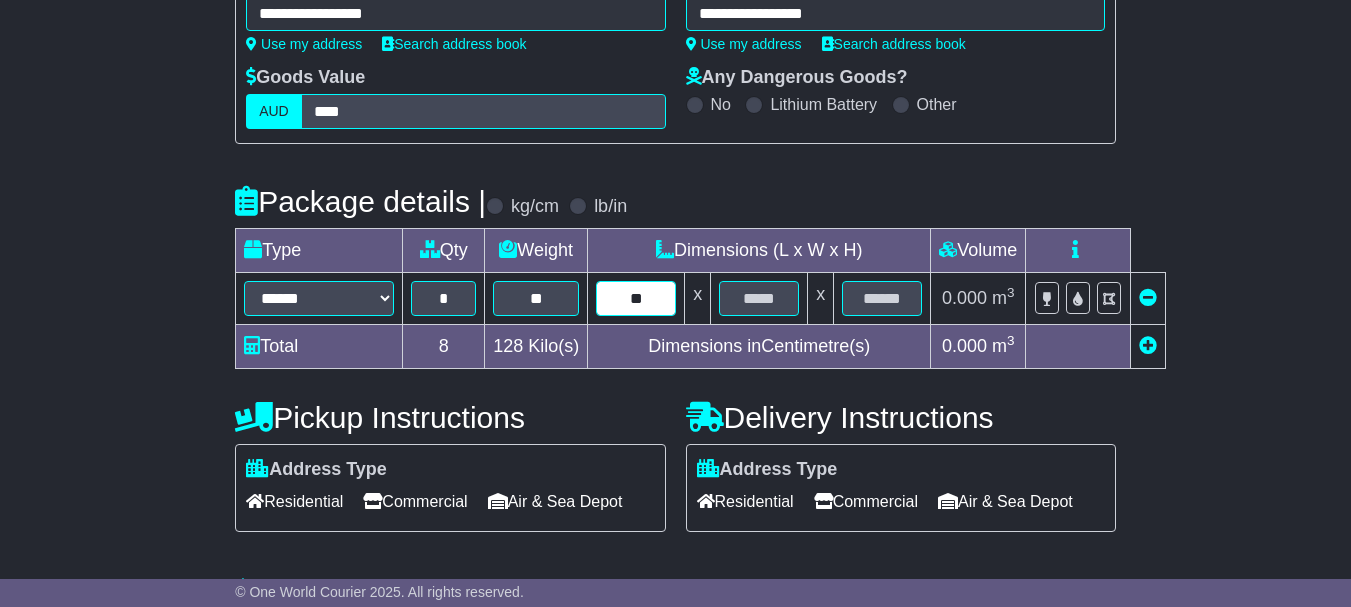type on "**" 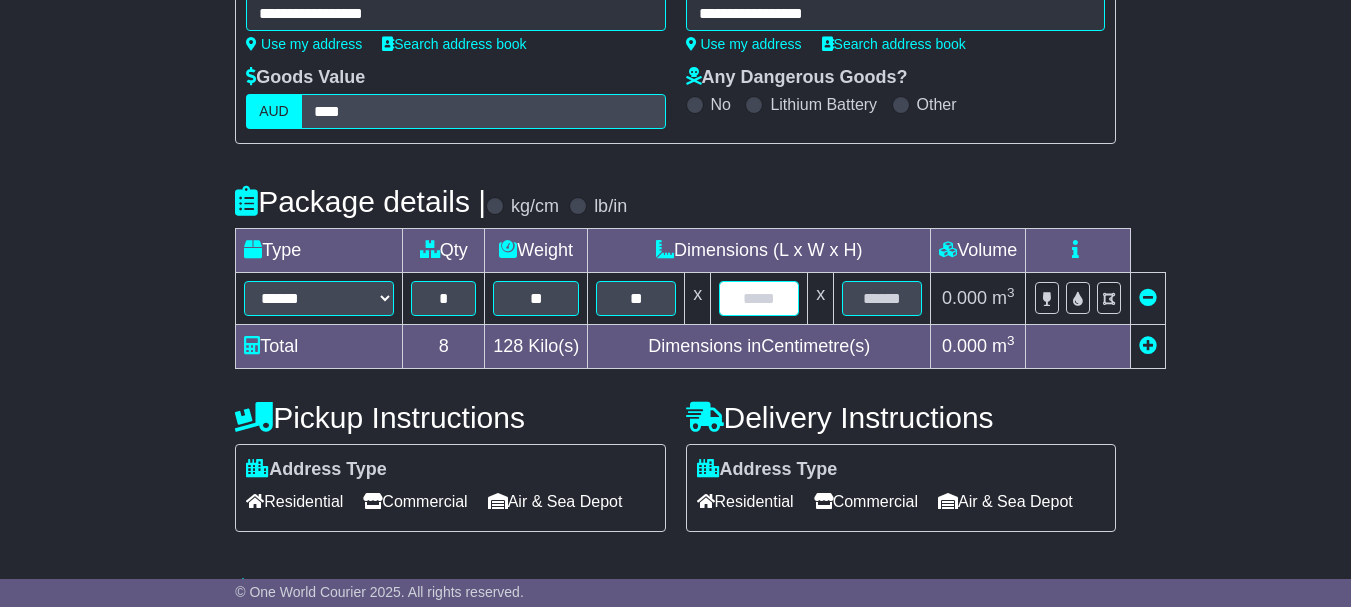 click at bounding box center [759, 298] 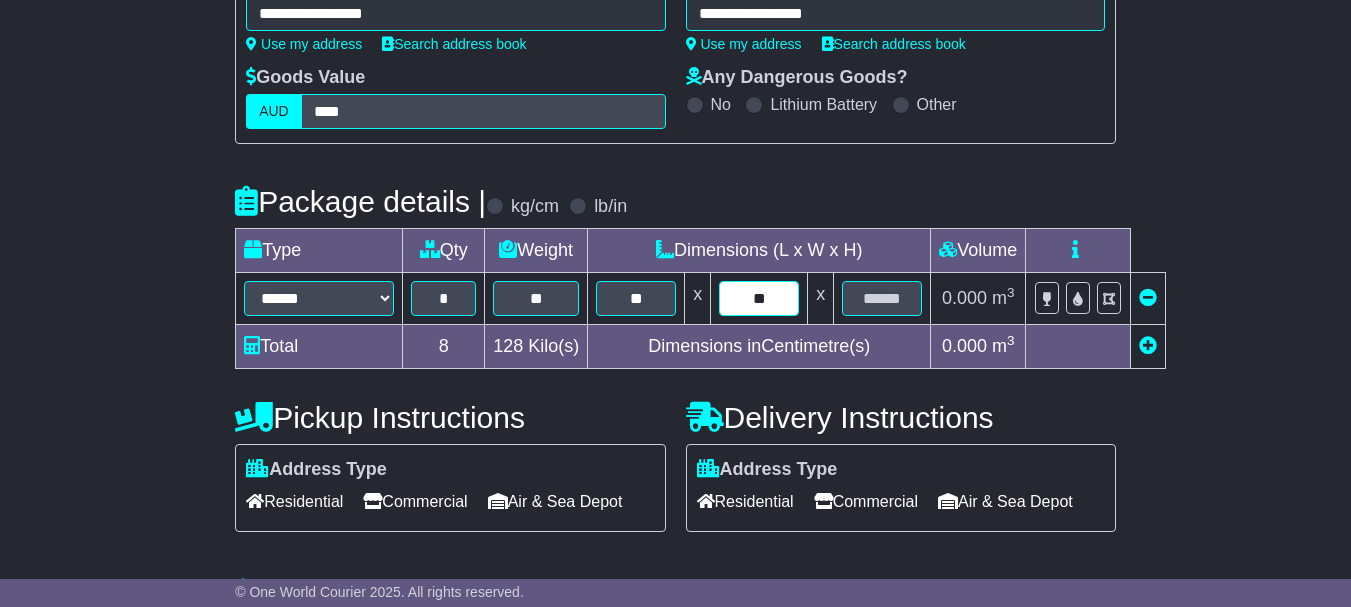 type on "**" 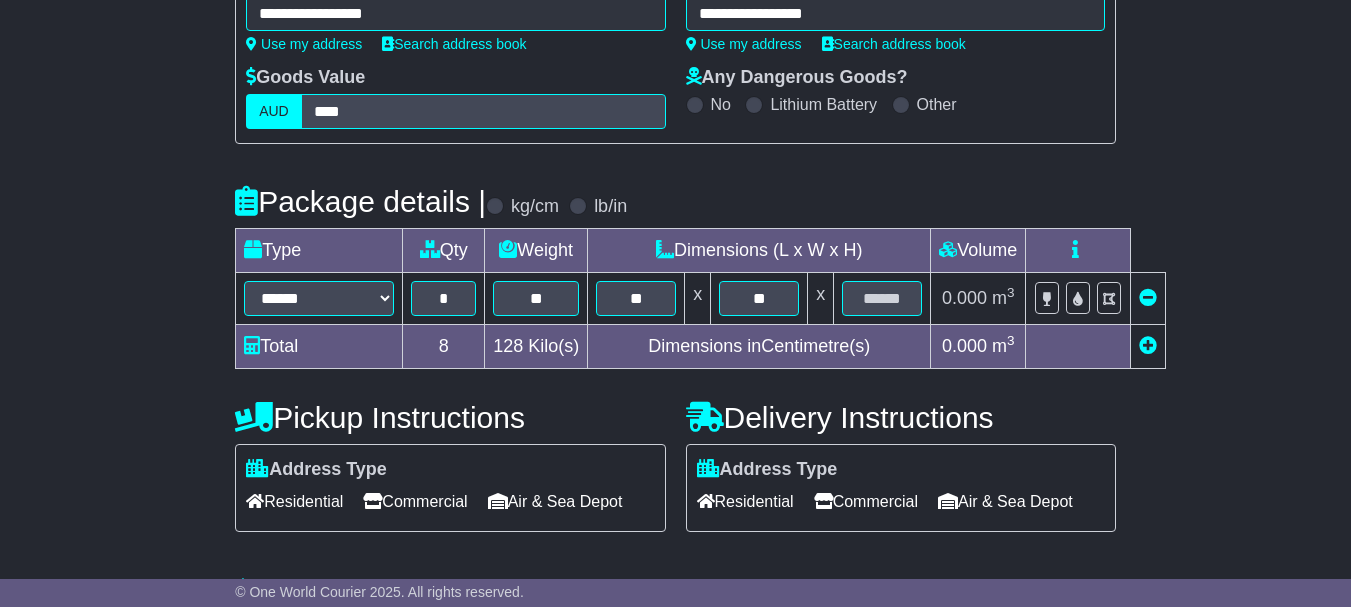 click on "****** ****** *** ******** ***** **** **** ****** *** *******
*
**
**
x
**
x
0.000
m 3
ft 3" at bounding box center [701, 299] 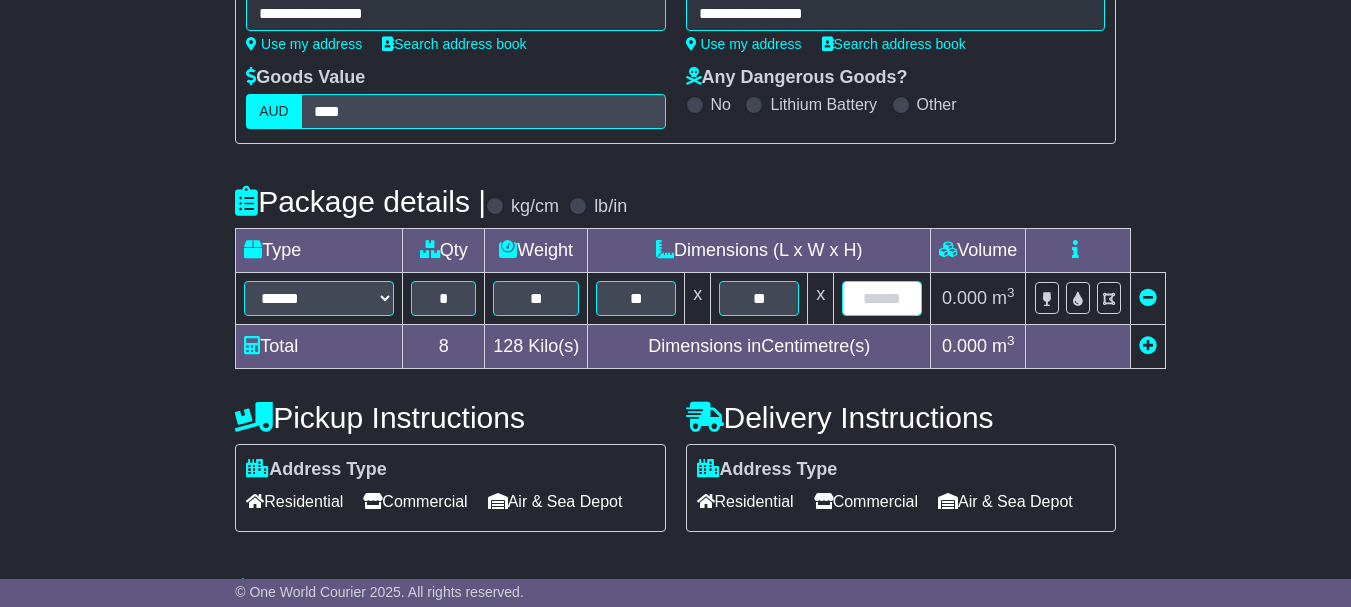 click at bounding box center [882, 298] 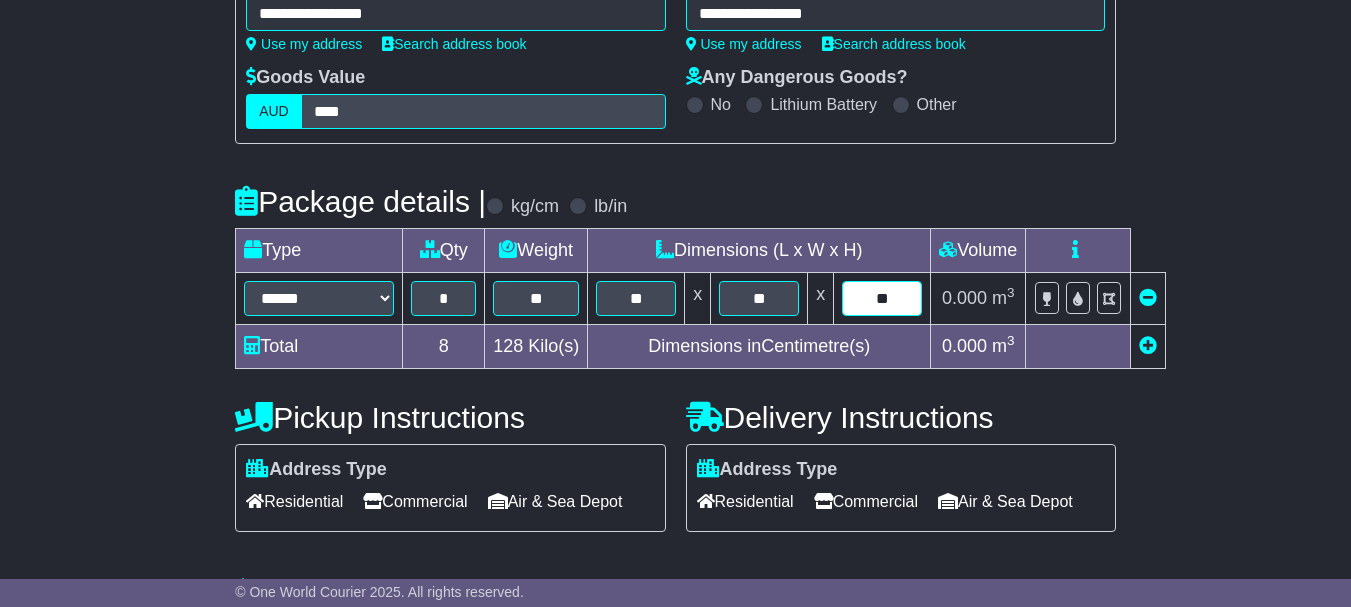 type on "**" 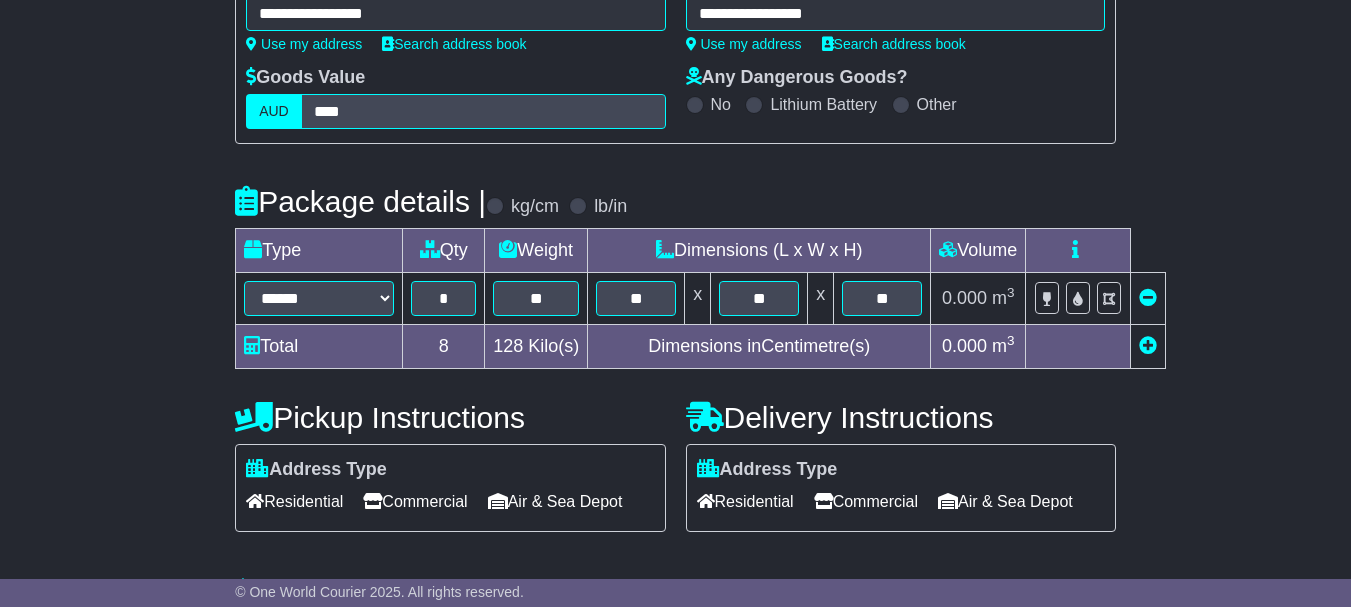 click at bounding box center (1148, 345) 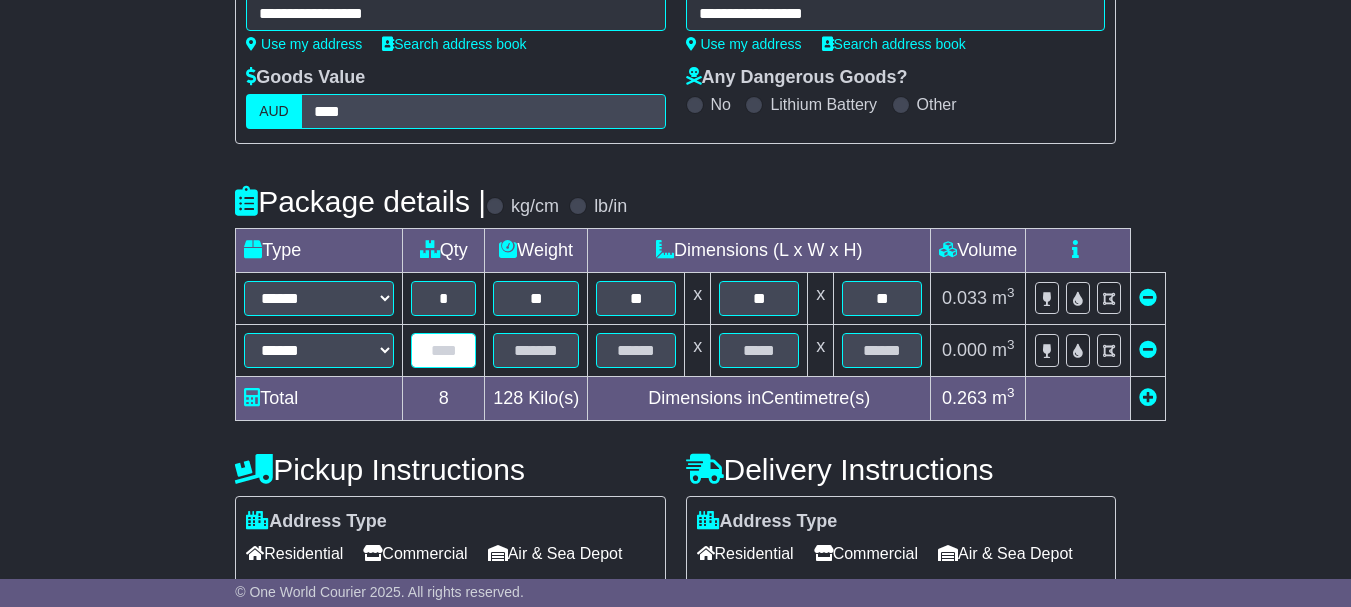 click at bounding box center (443, 350) 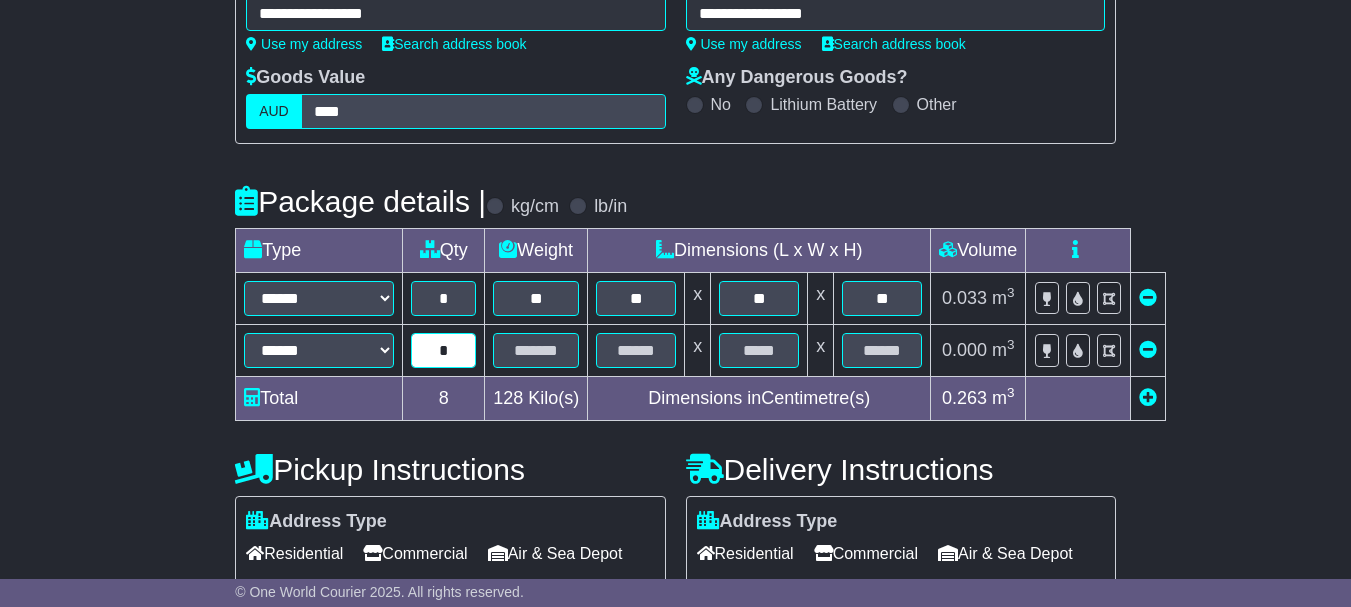 type on "*" 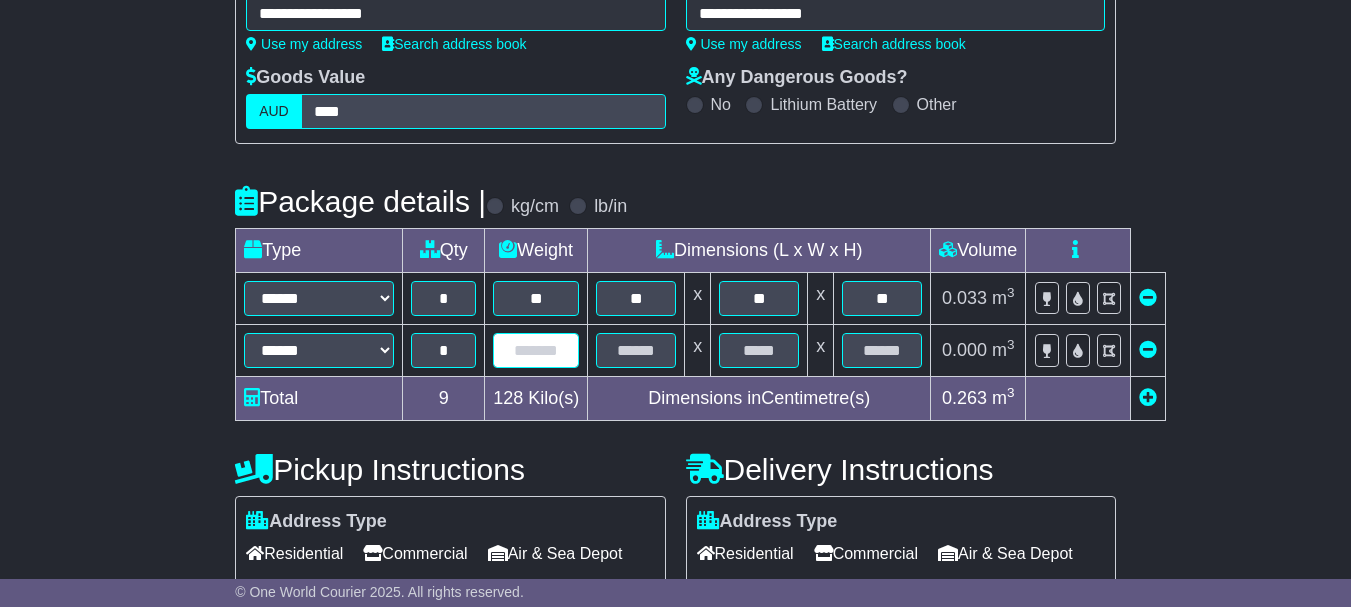 click at bounding box center [536, 350] 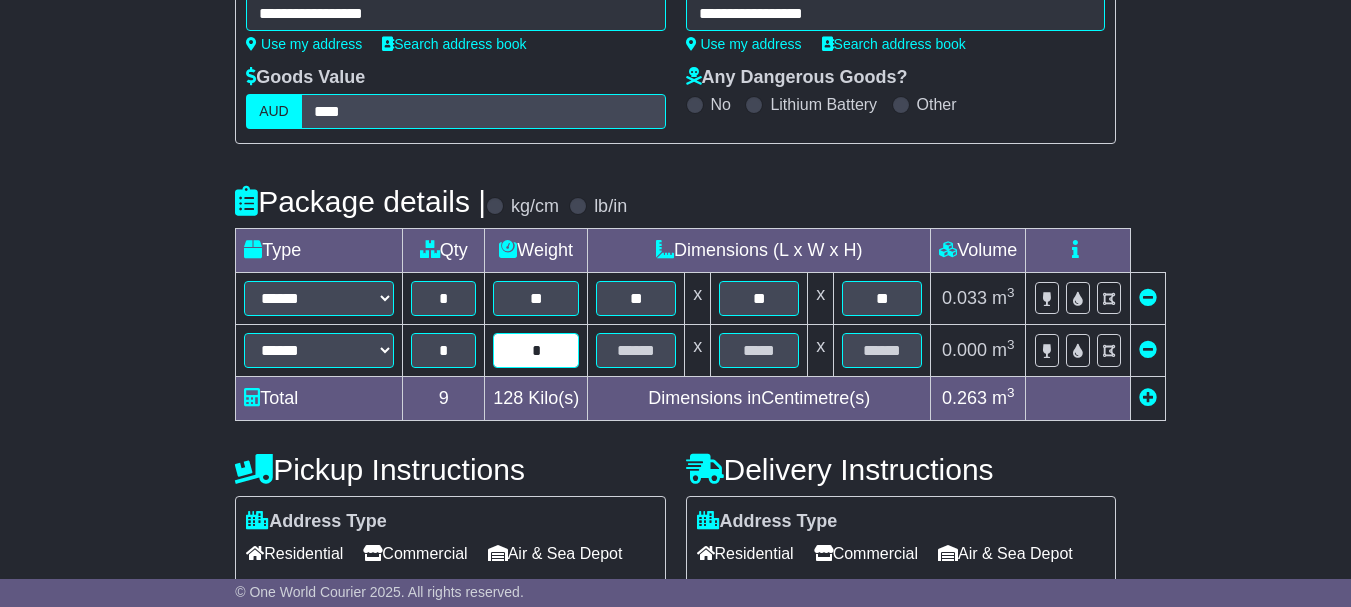 type on "*" 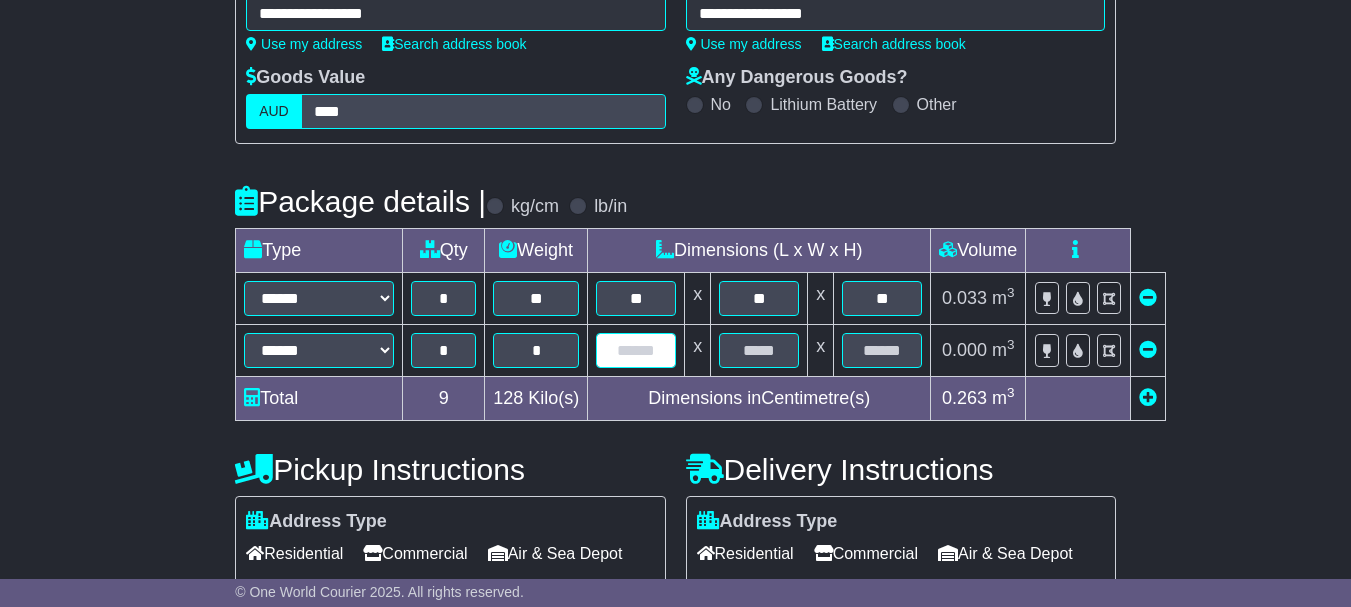 click at bounding box center [636, 350] 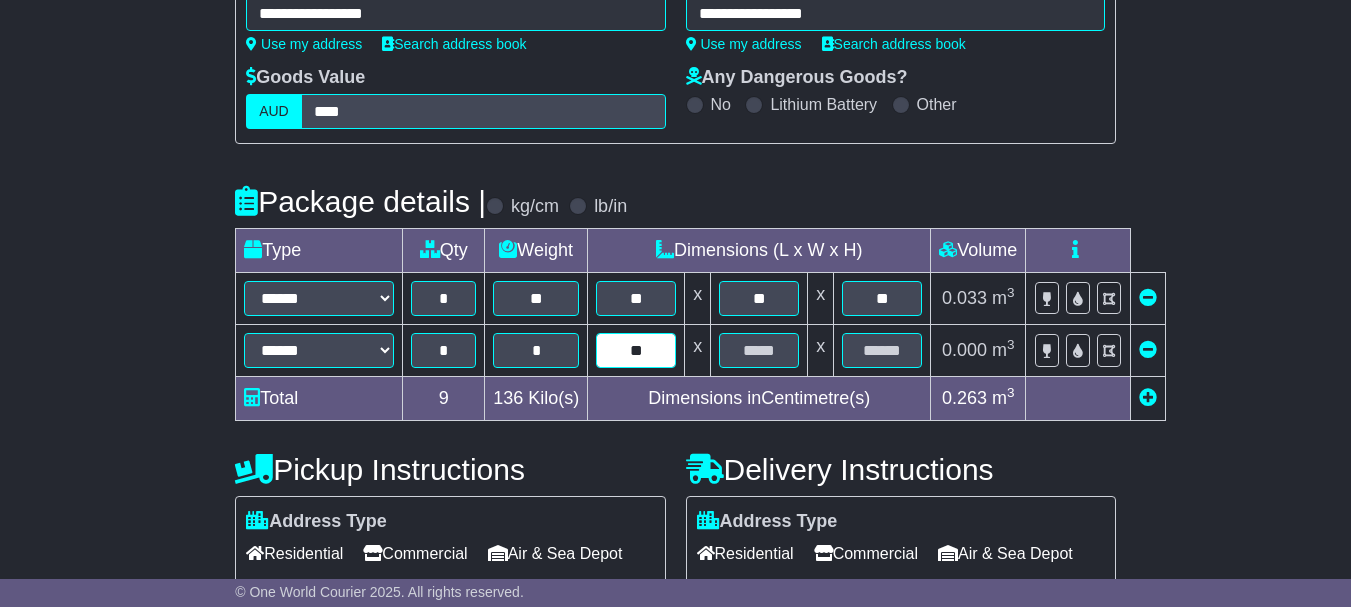 type on "**" 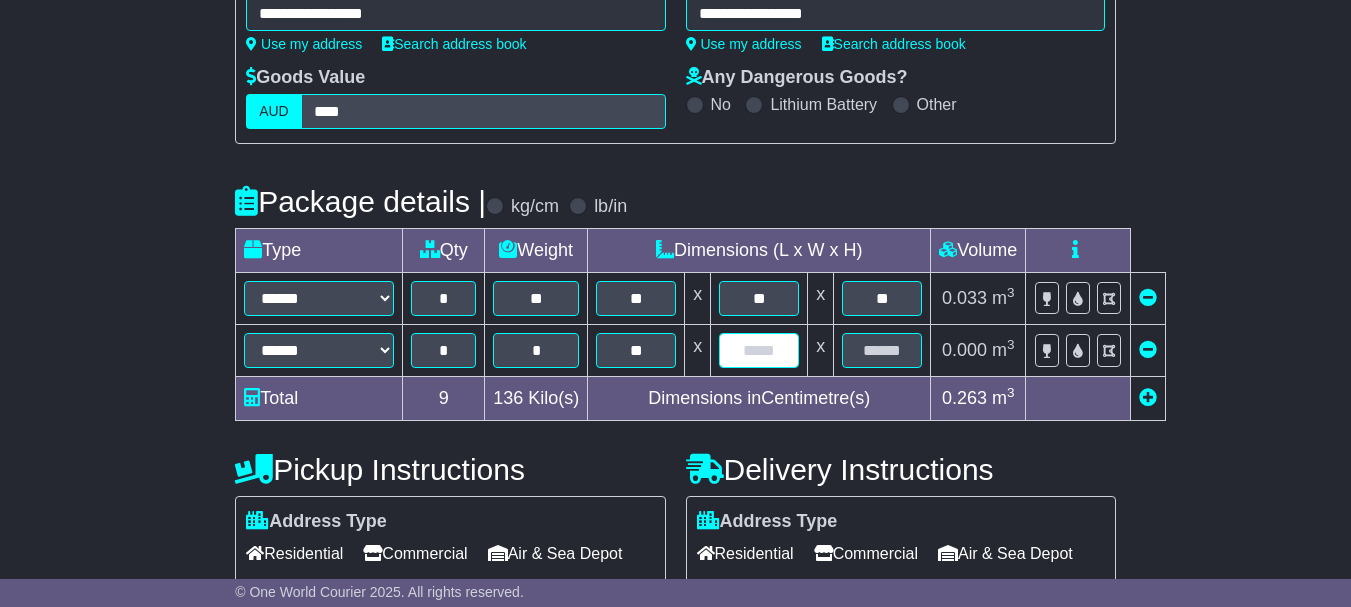 click at bounding box center [759, 350] 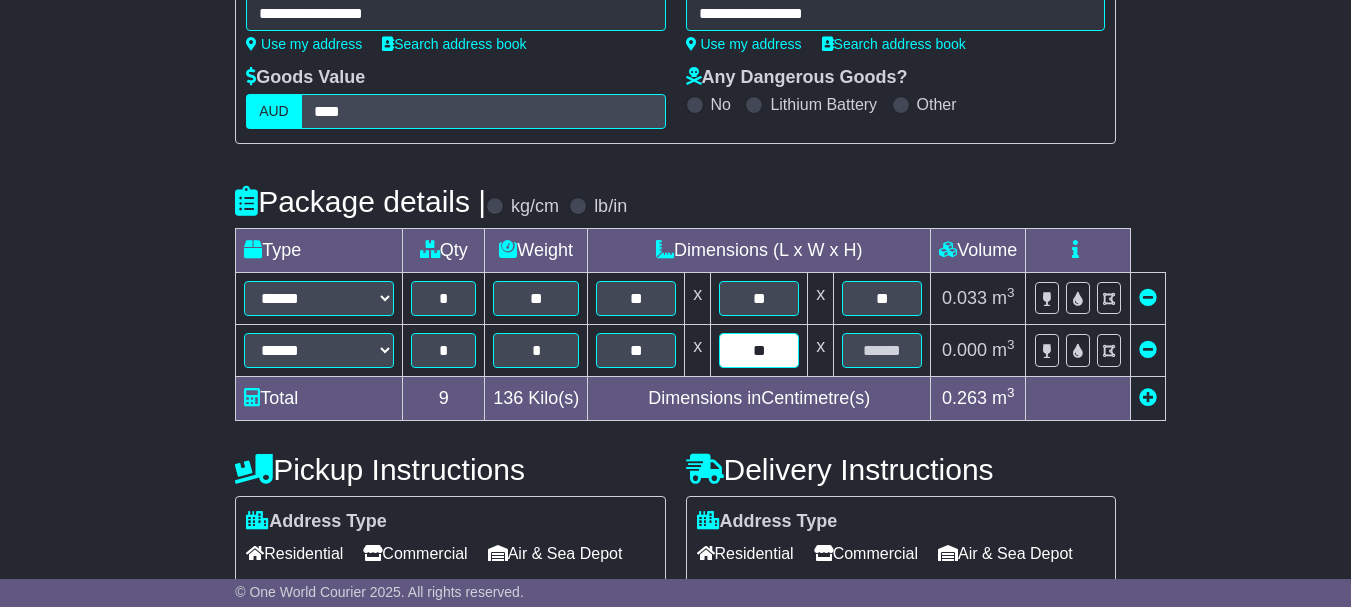 type on "**" 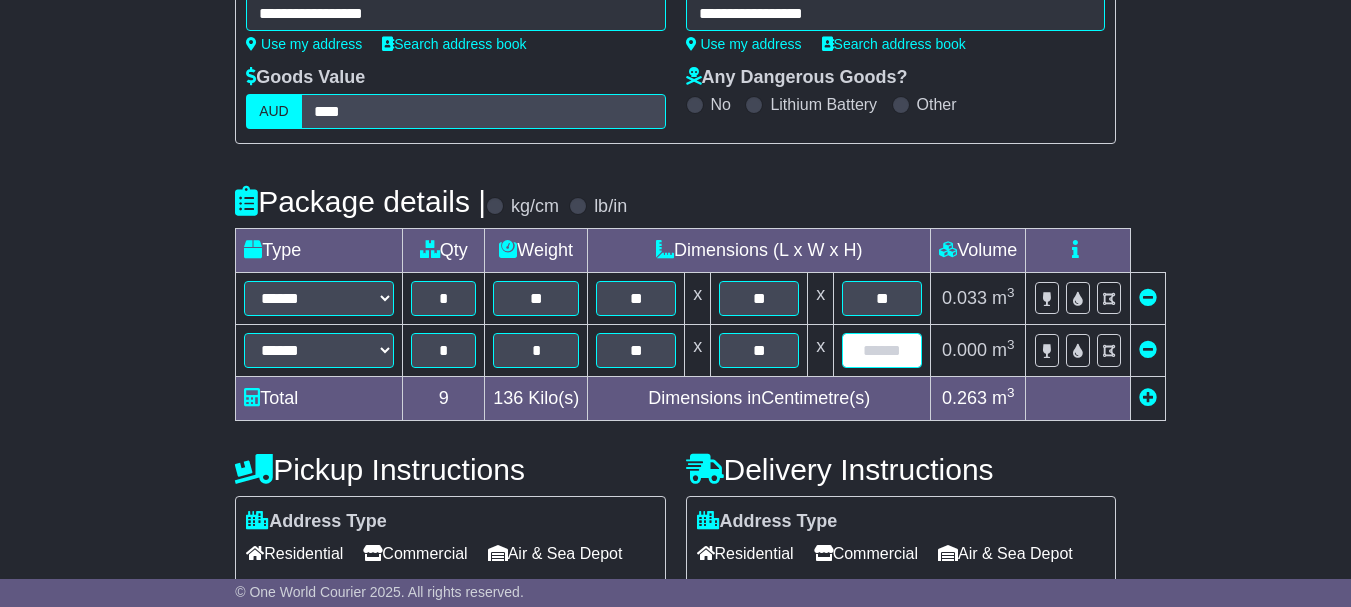 click at bounding box center (882, 350) 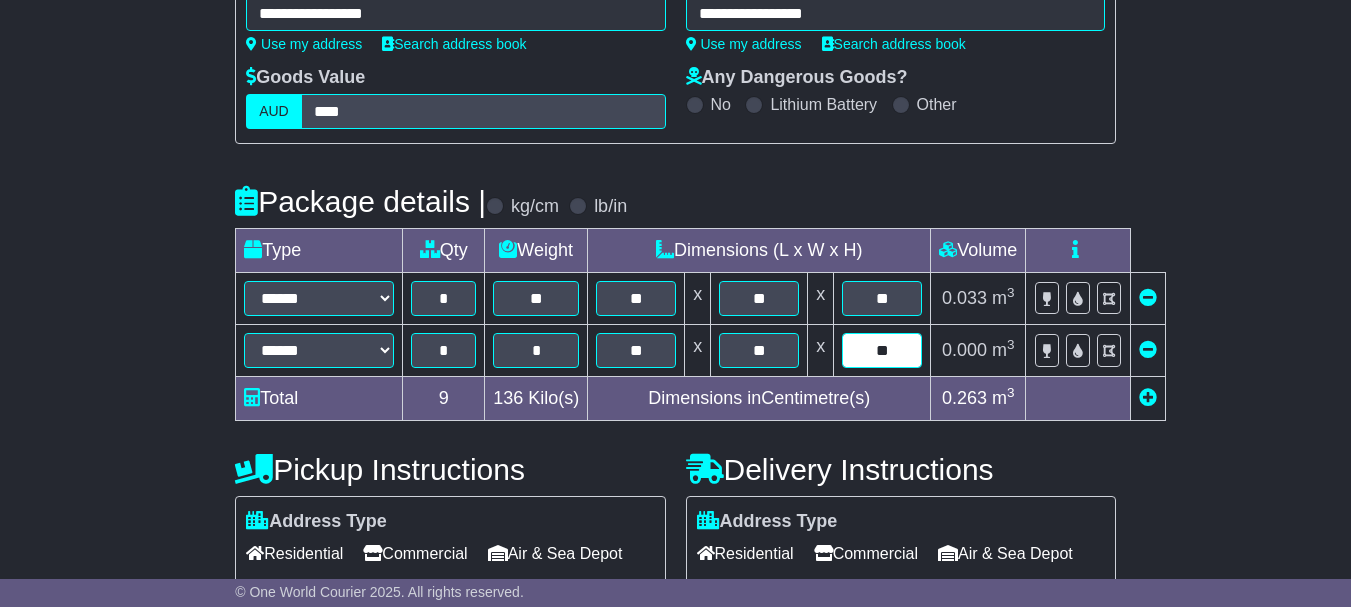 scroll, scrollTop: 500, scrollLeft: 0, axis: vertical 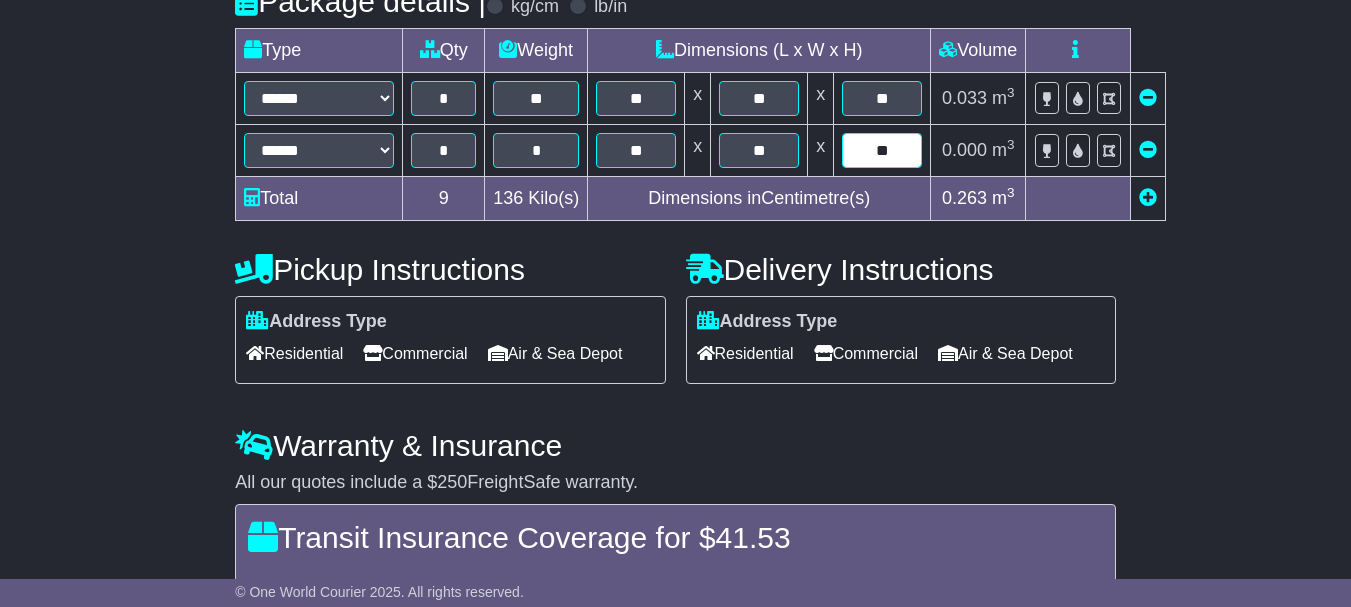 type on "**" 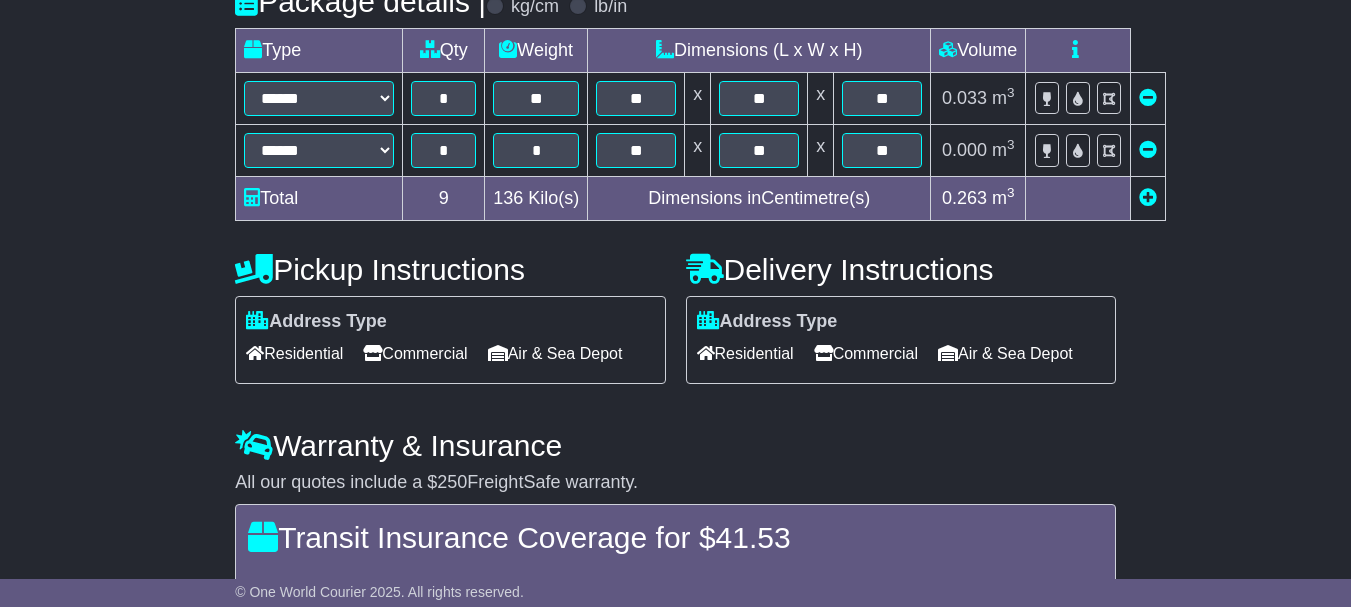 click on "Commercial" at bounding box center (866, 353) 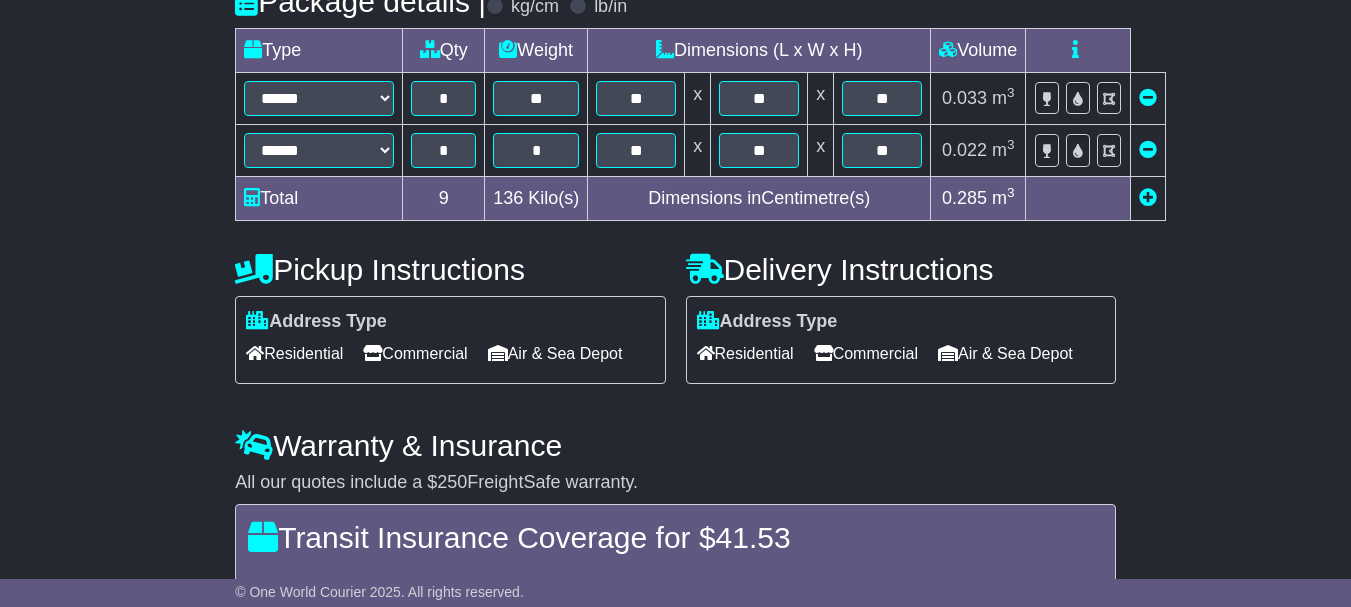 click on "Commercial" at bounding box center [415, 353] 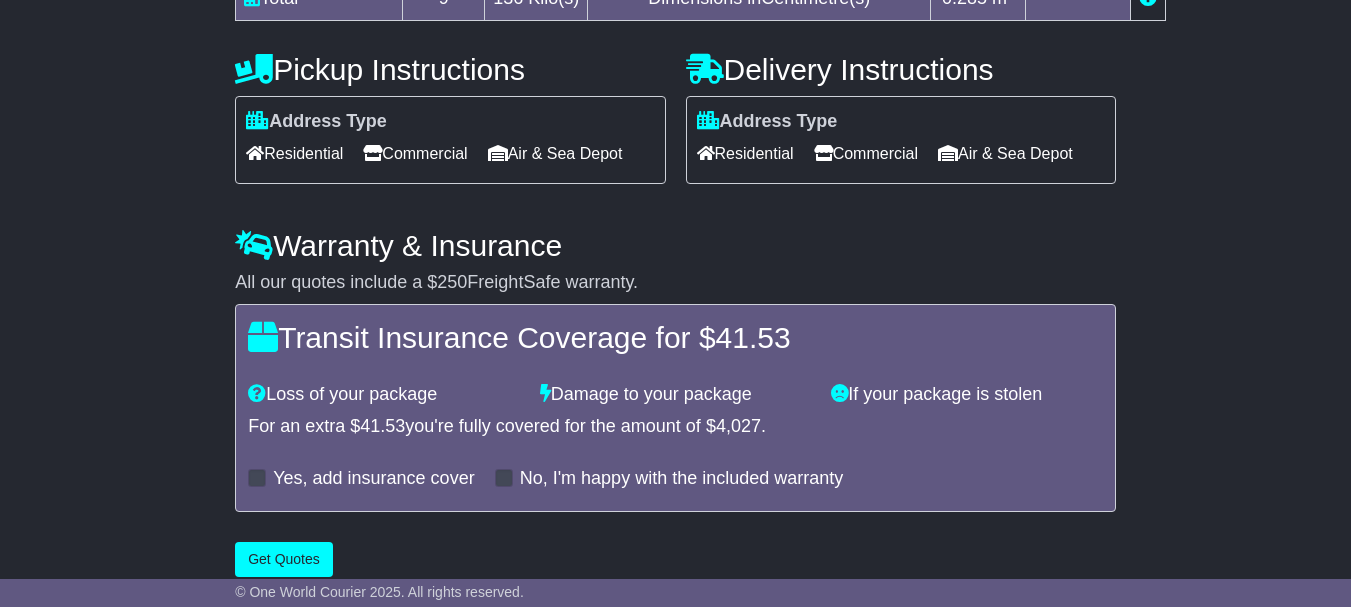 scroll, scrollTop: 787, scrollLeft: 0, axis: vertical 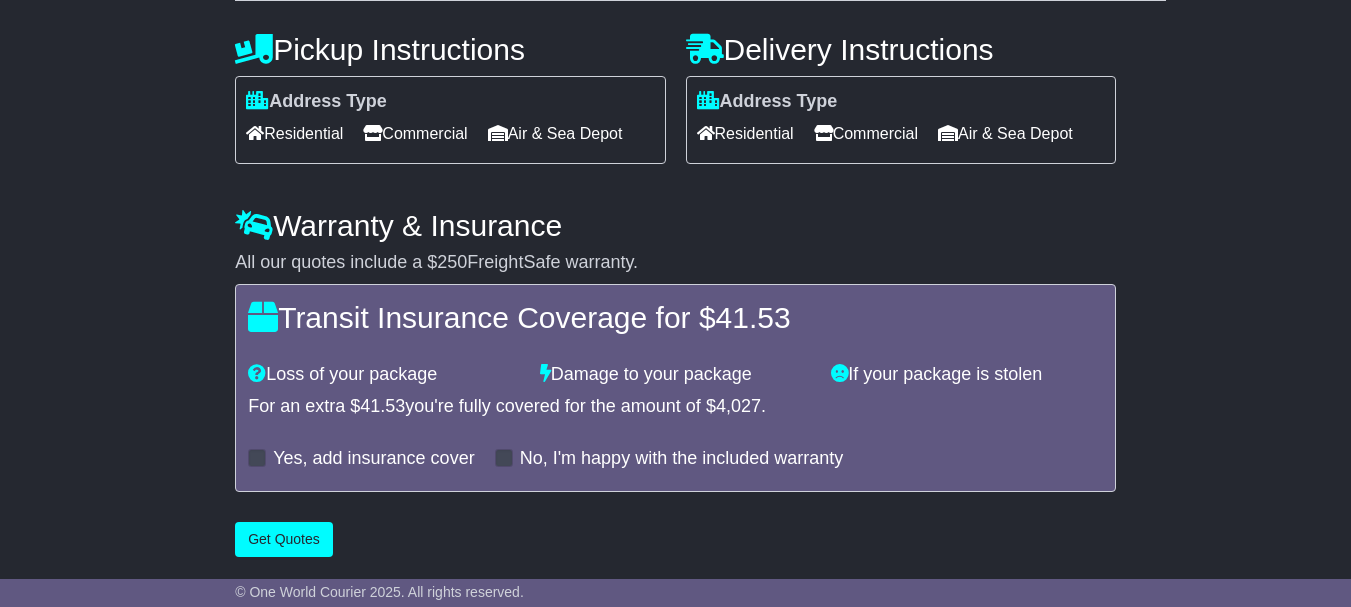 click on "Transit Insurance Coverage for $ 41.53
Loss of your package
Damage to your package
If your package is stolen
For an extra $ 41.53  you're fully covered for the amount of $ 4,027 .
Yes, add insurance cover
No, I'm happy with the included warranty" at bounding box center [675, 388] 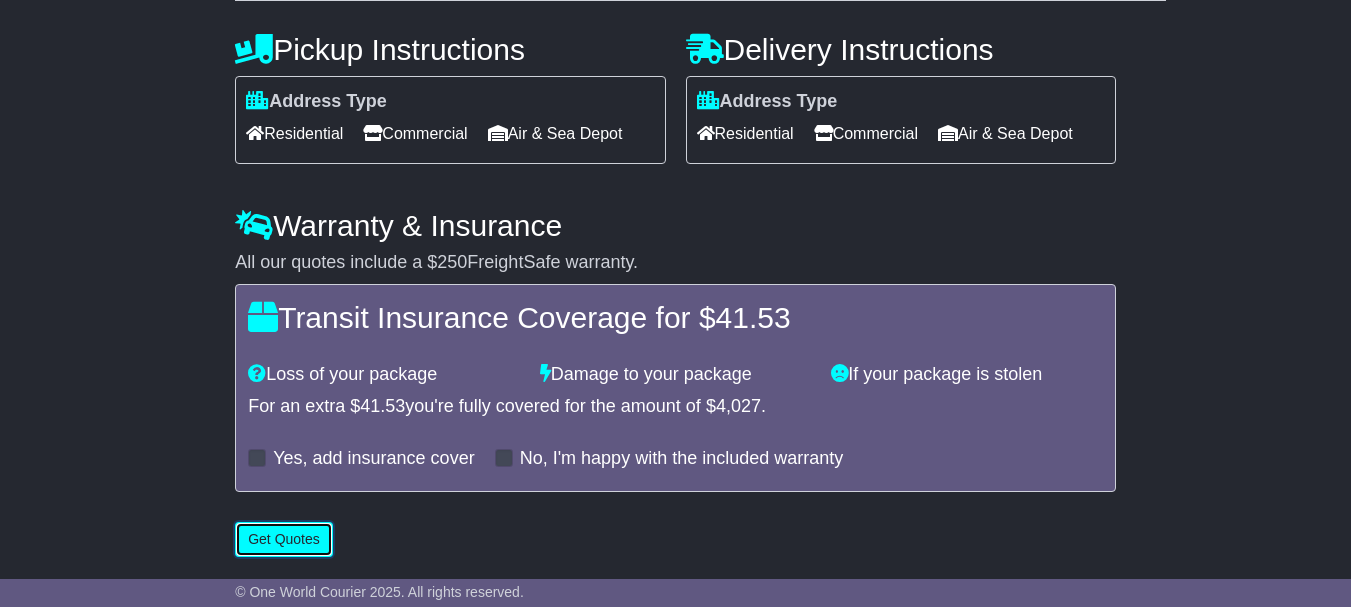 click on "Get Quotes" at bounding box center [284, 539] 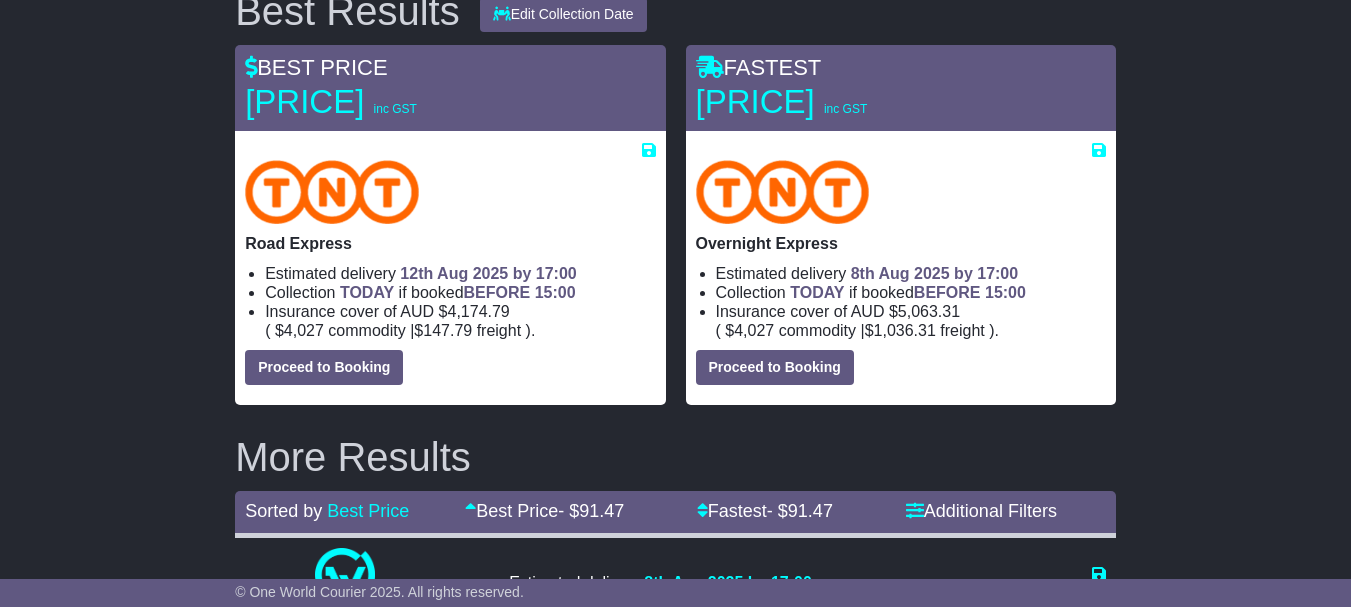 scroll, scrollTop: 0, scrollLeft: 0, axis: both 